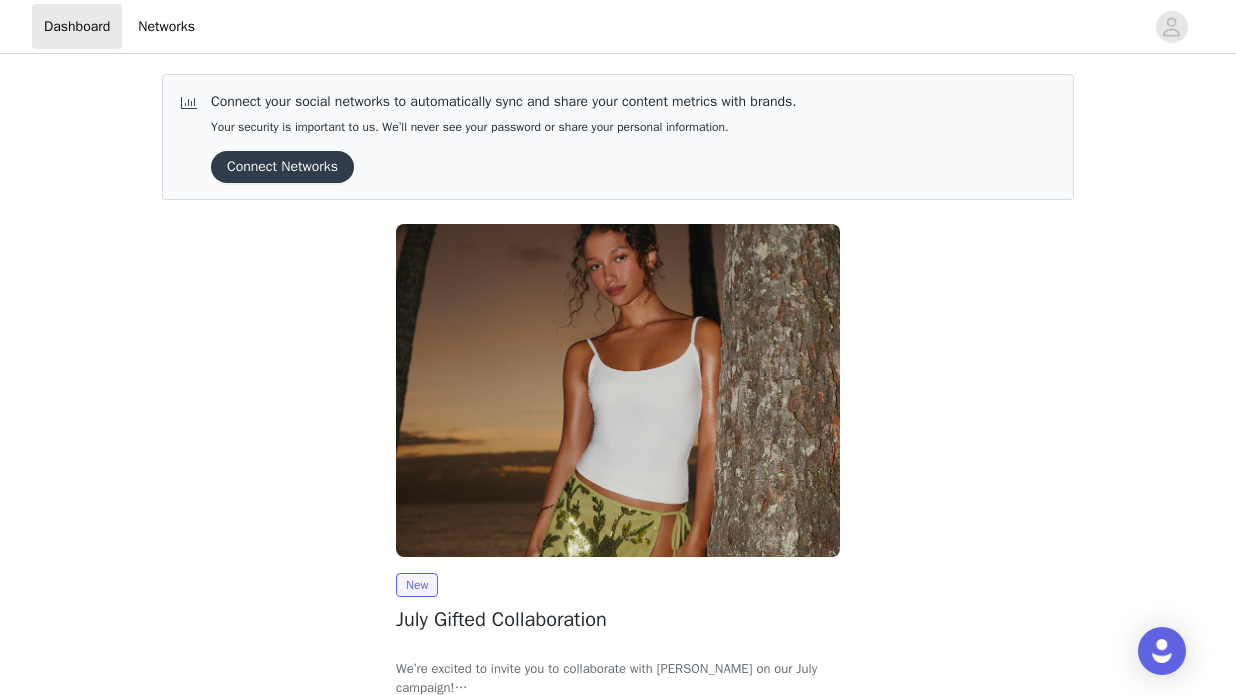 scroll, scrollTop: 0, scrollLeft: 0, axis: both 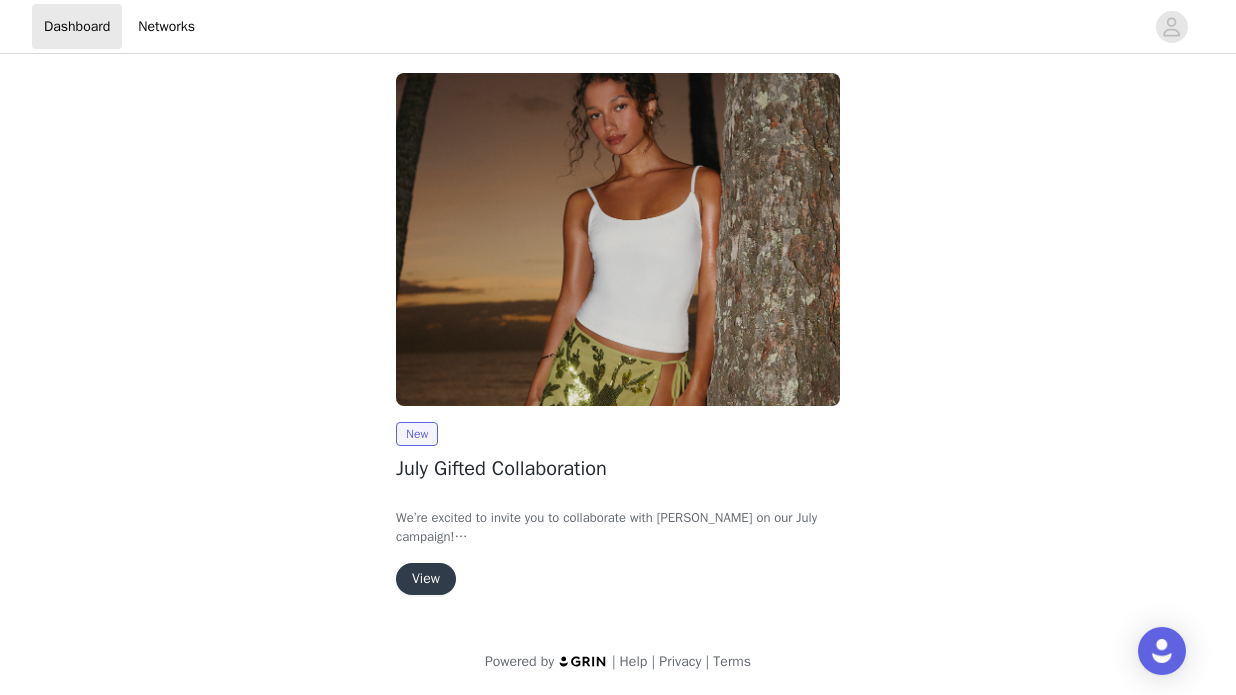 click on "View" at bounding box center [426, 579] 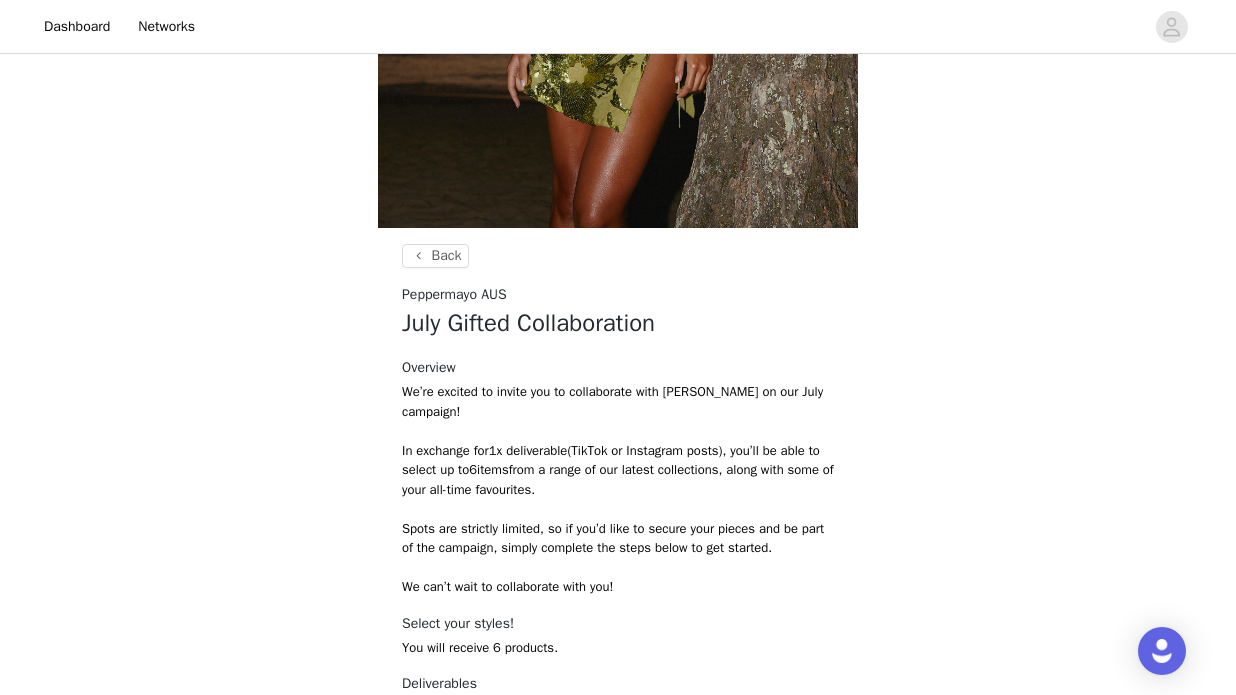 scroll, scrollTop: 761, scrollLeft: 0, axis: vertical 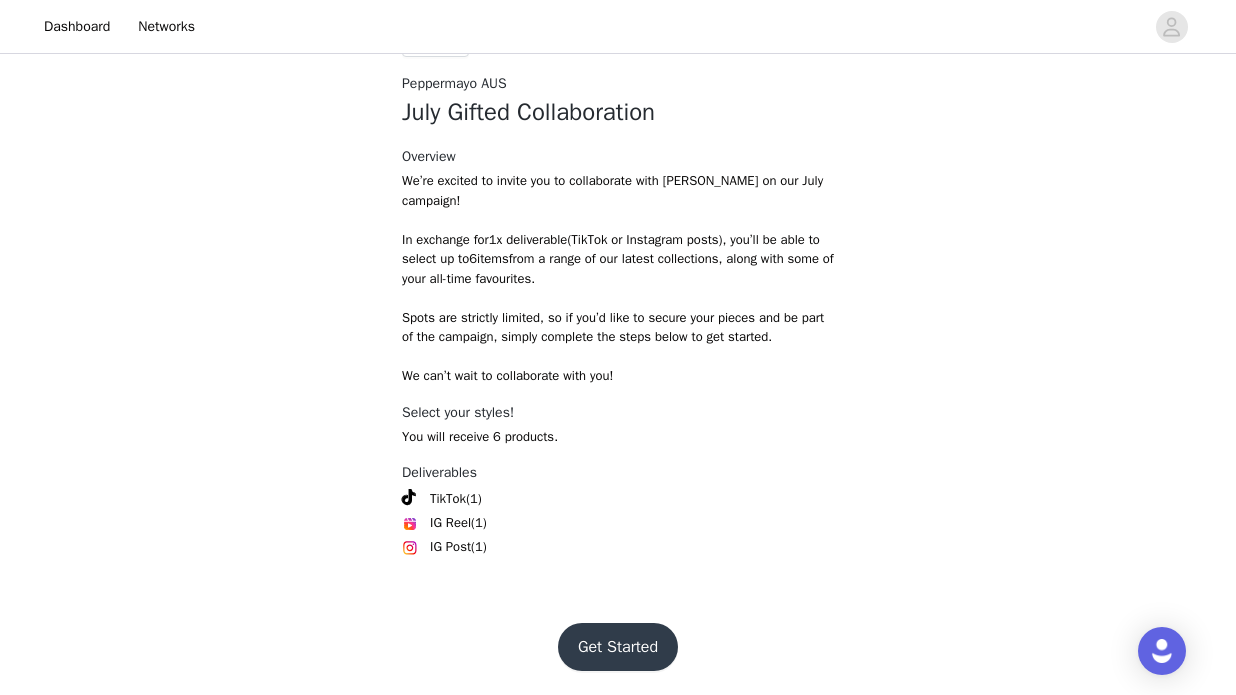 click on "Get Started" at bounding box center (618, 647) 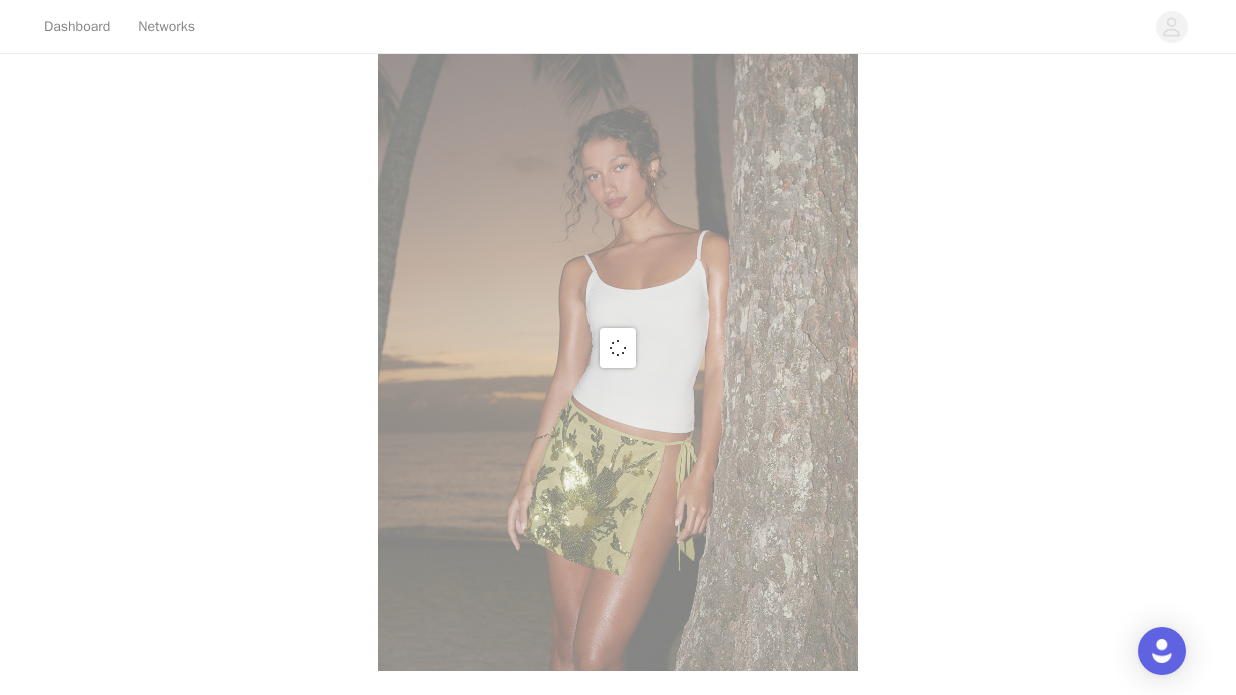 scroll, scrollTop: 761, scrollLeft: 0, axis: vertical 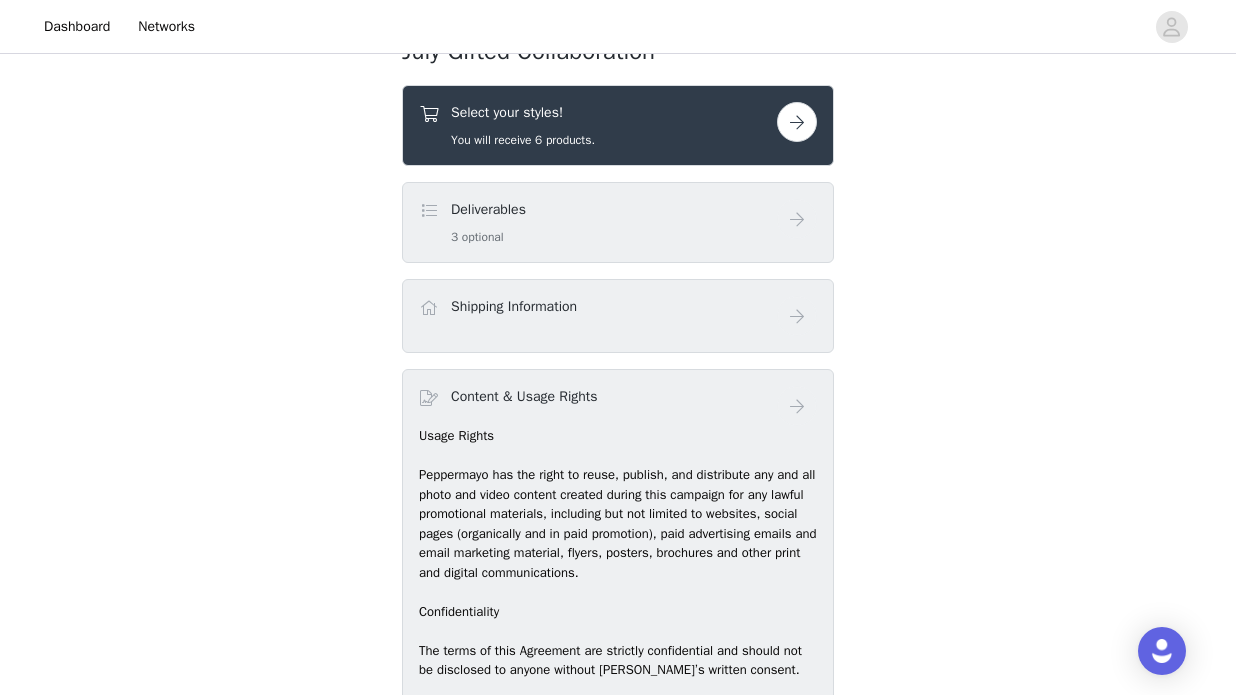 click at bounding box center (797, 122) 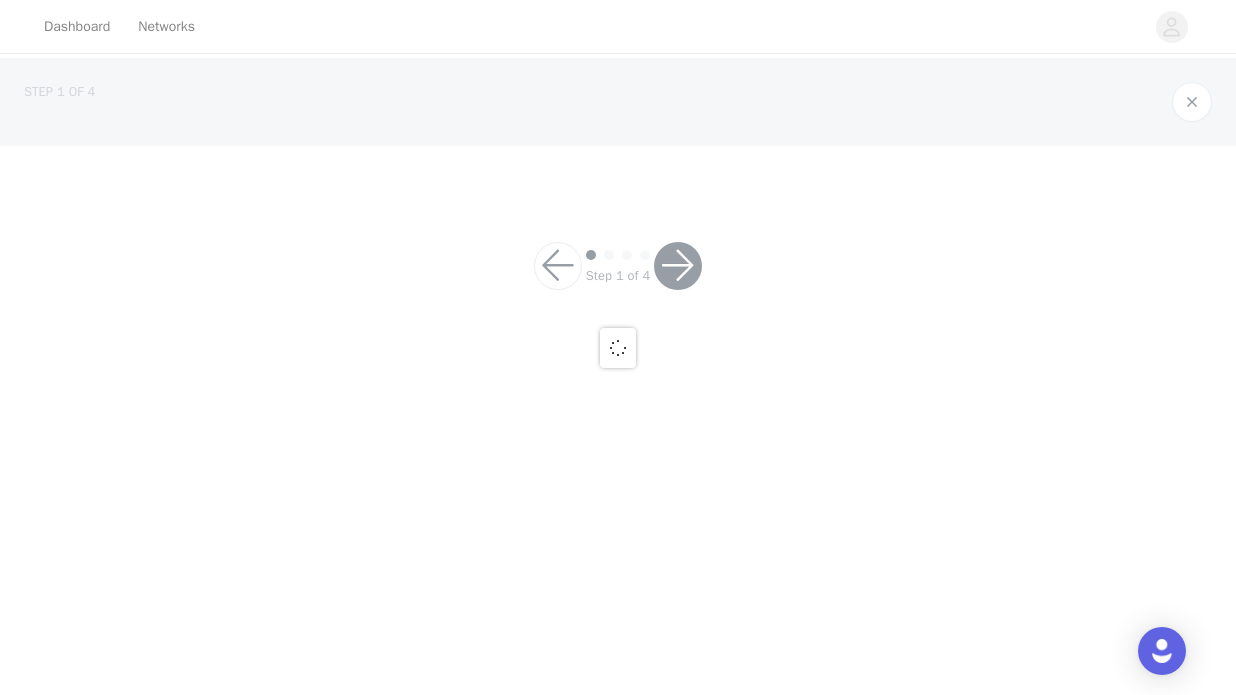scroll, scrollTop: 0, scrollLeft: 0, axis: both 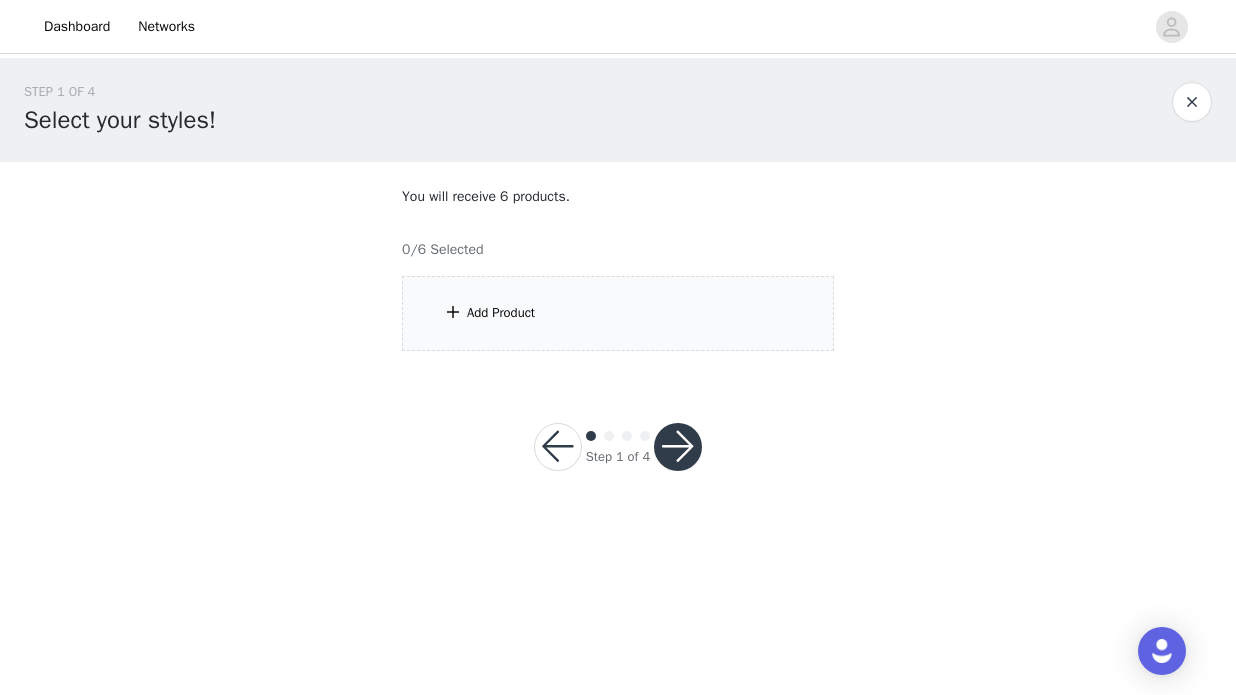 click on "Add Product" at bounding box center [618, 313] 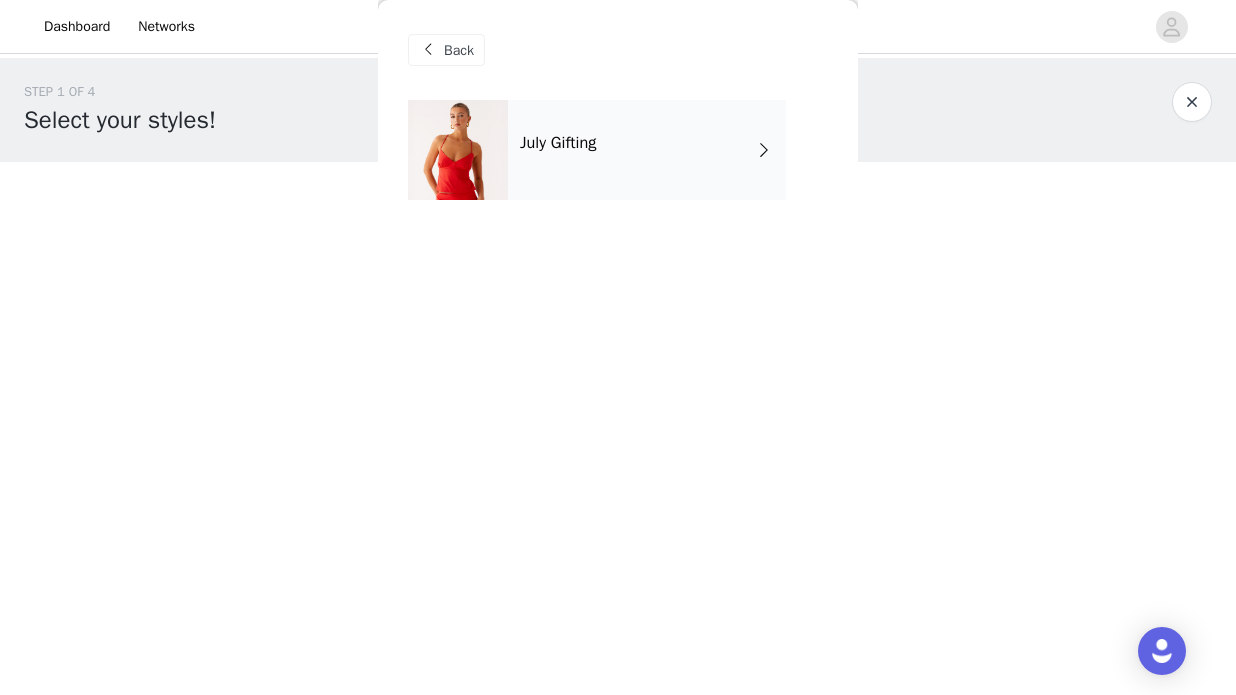 click on "July Gifting" at bounding box center (647, 150) 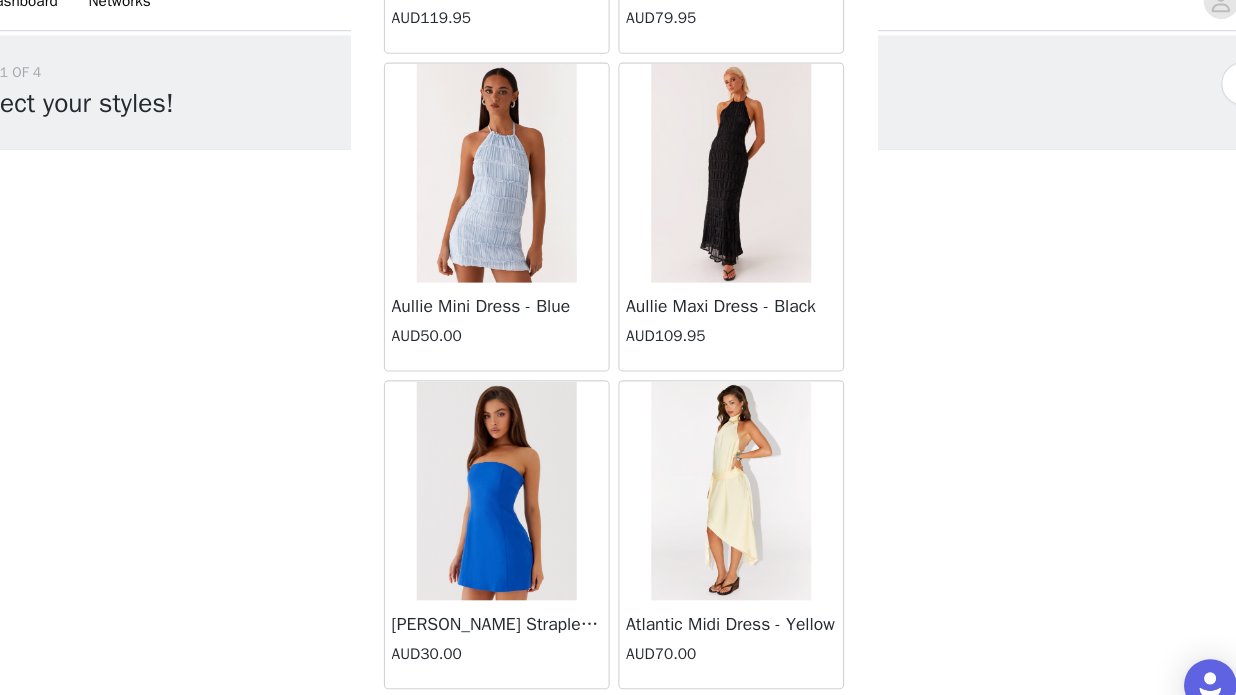 scroll, scrollTop: 1509, scrollLeft: 0, axis: vertical 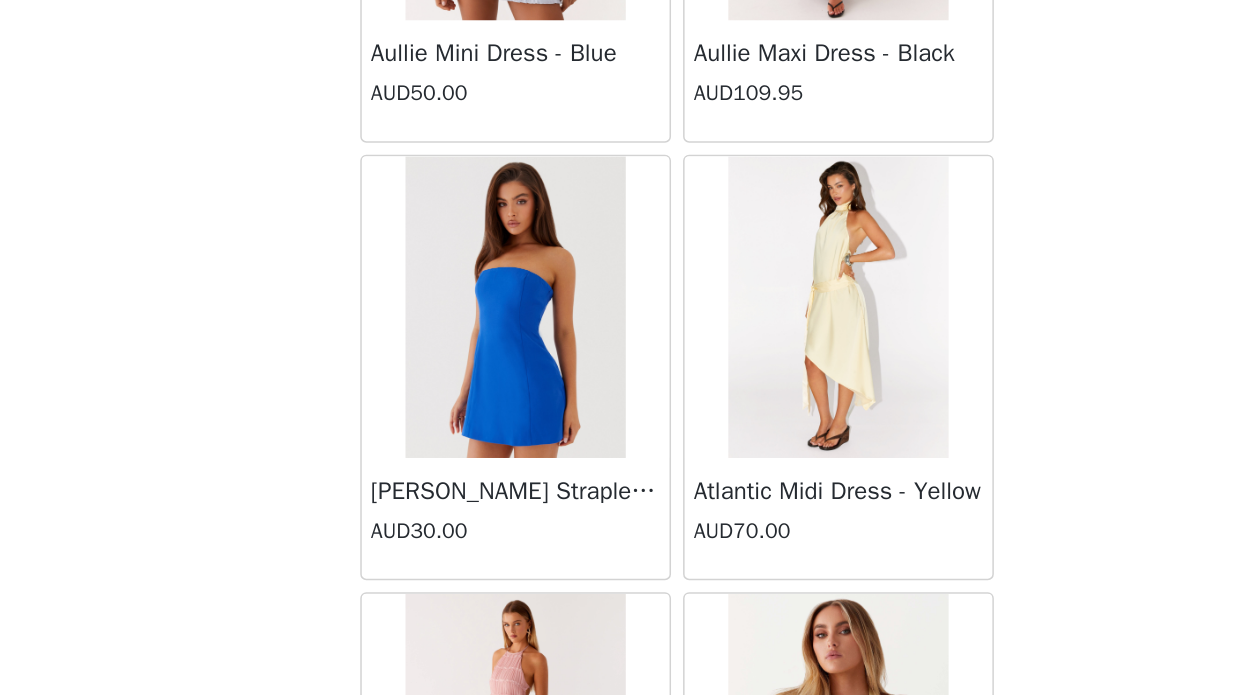 click on "Atlantic Midi Dress - Yellow" at bounding box center (725, 554) 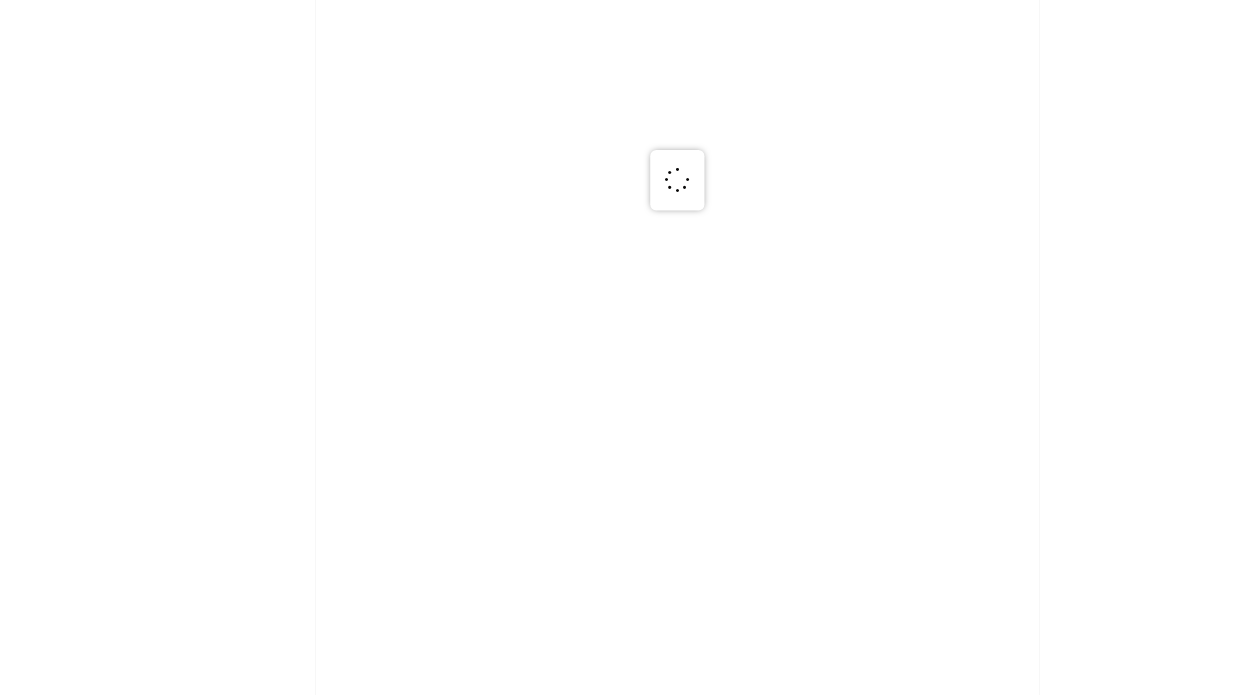 scroll, scrollTop: 0, scrollLeft: 0, axis: both 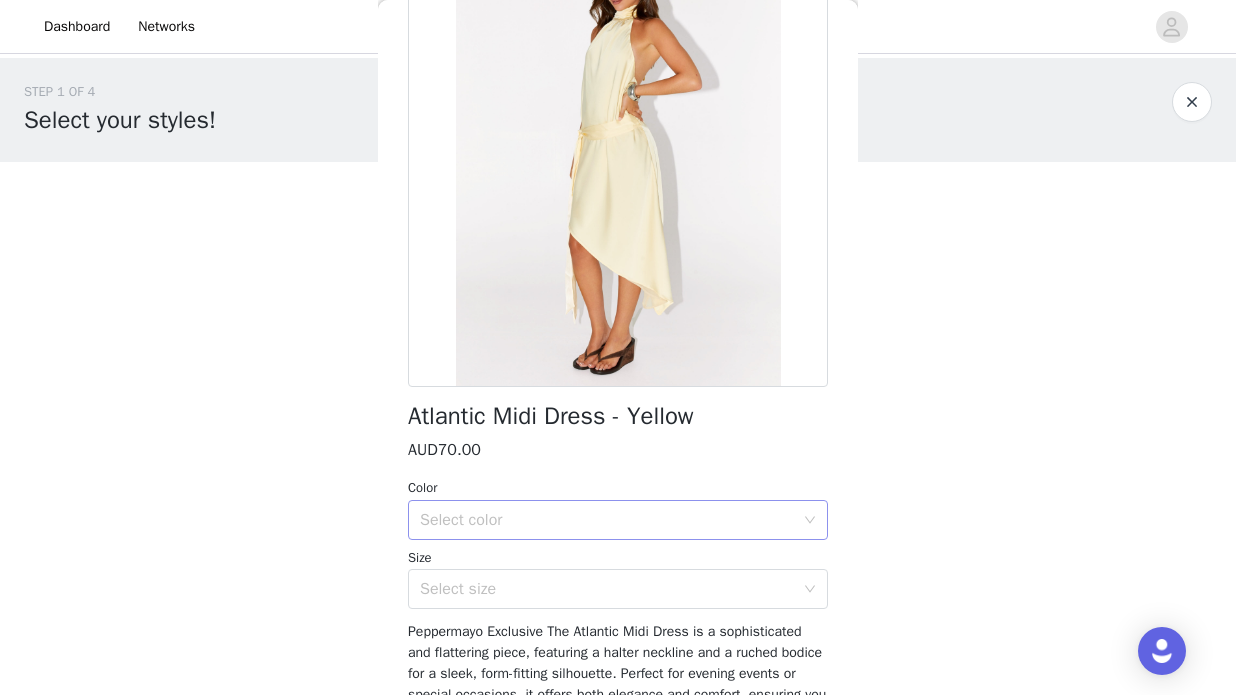 click 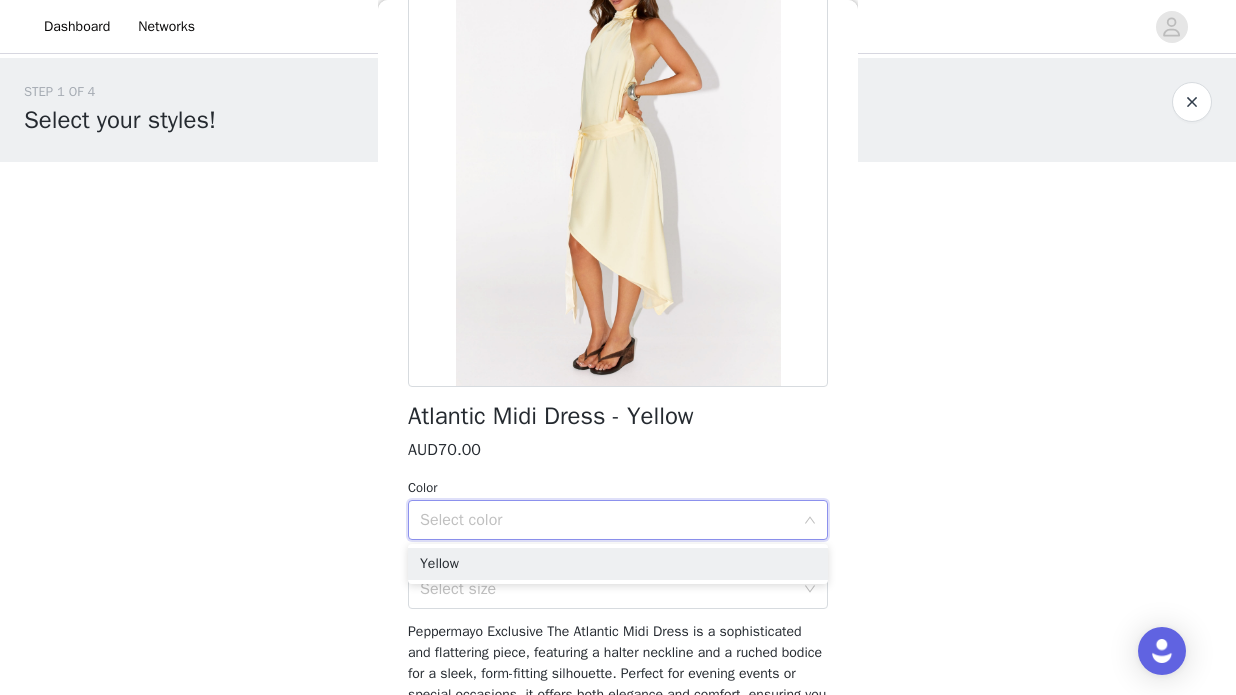 click 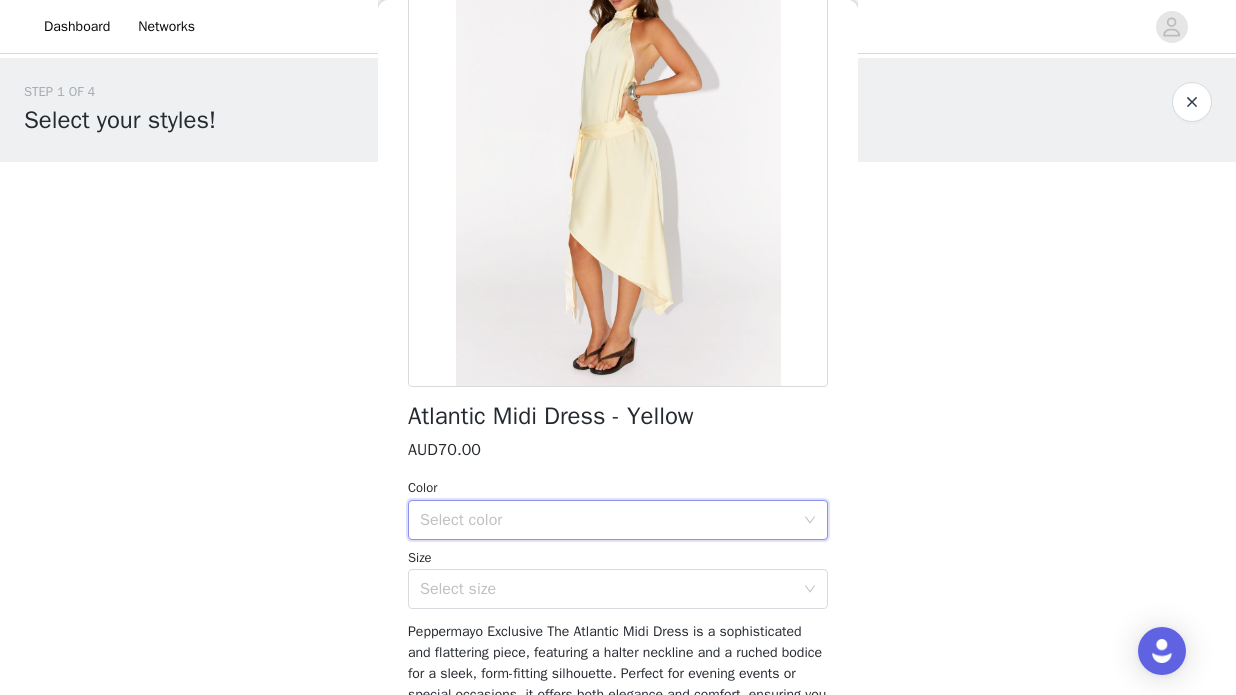 click 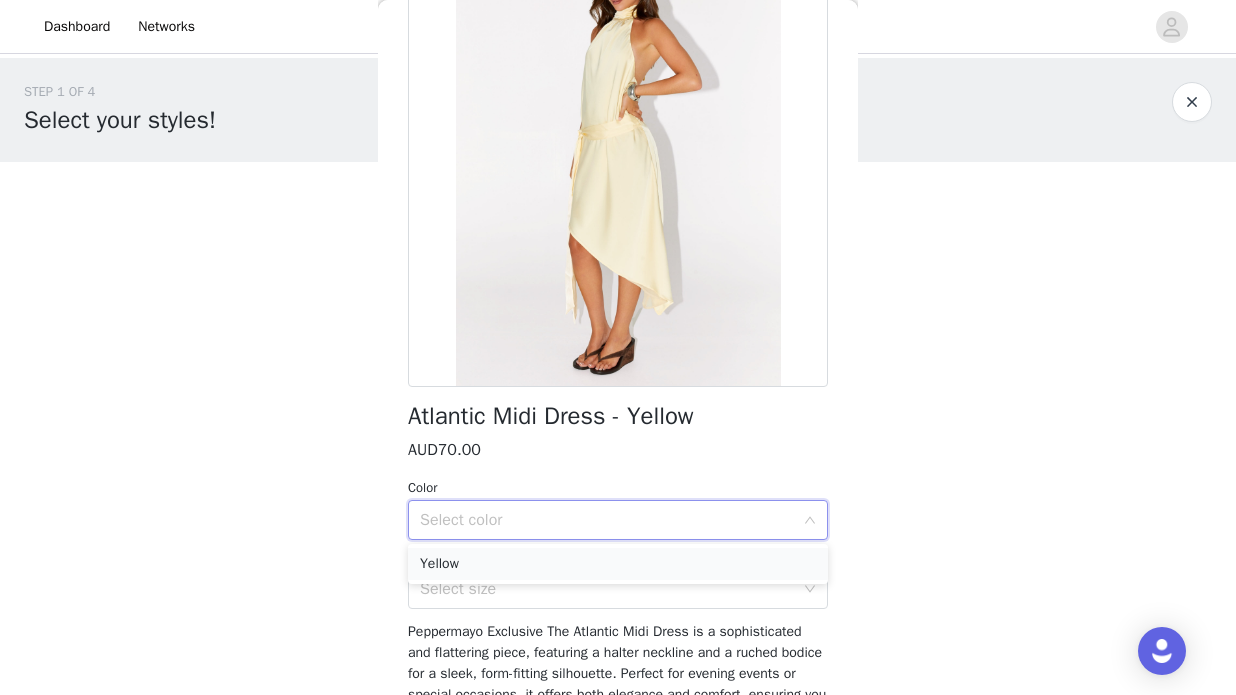 click on "Yellow" at bounding box center [618, 564] 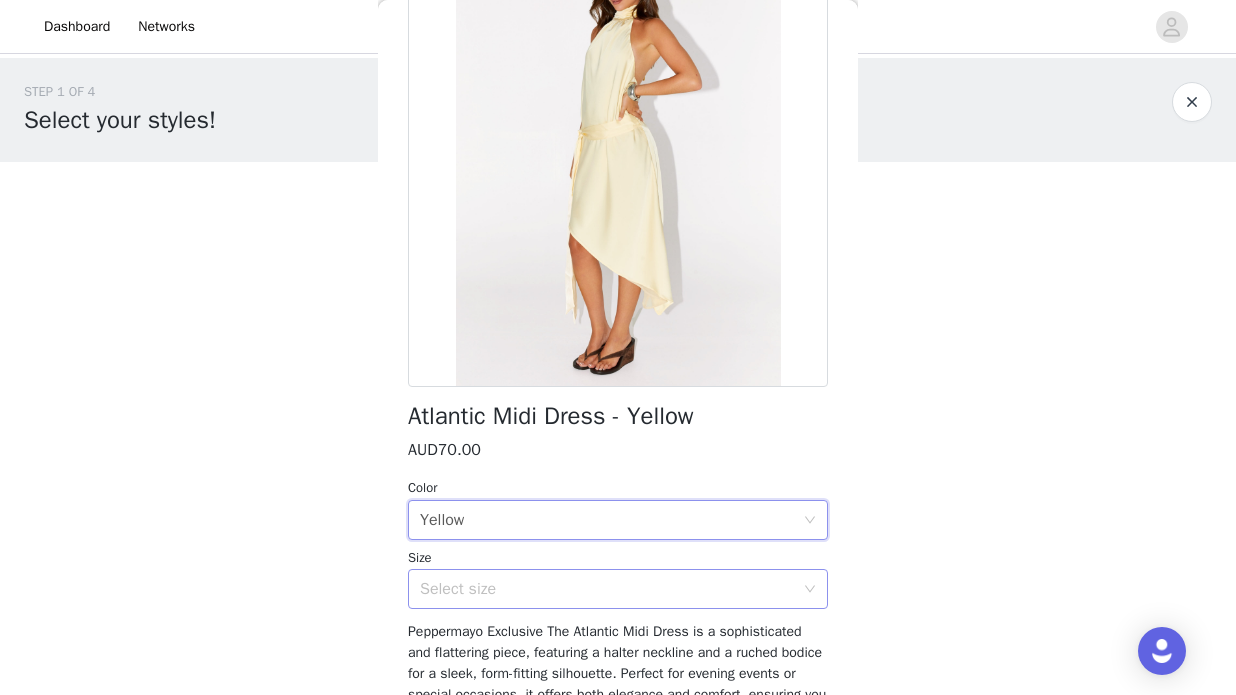 click on "Select size" at bounding box center [607, 589] 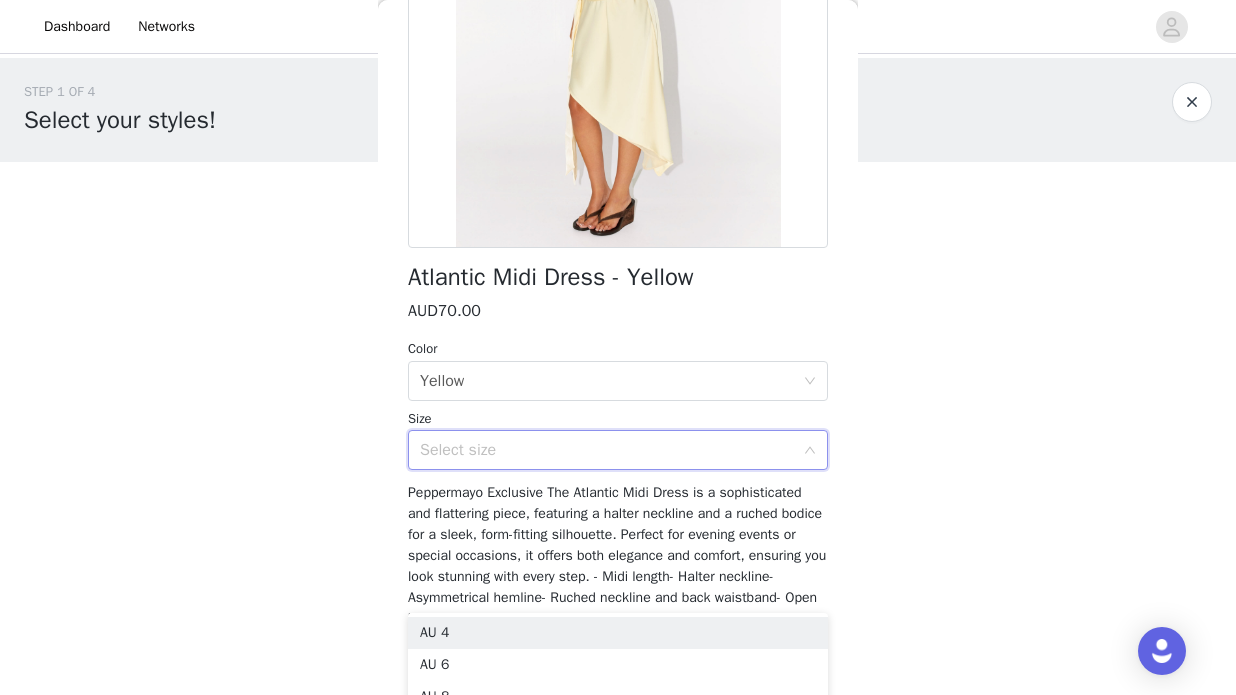 scroll, scrollTop: 303, scrollLeft: 0, axis: vertical 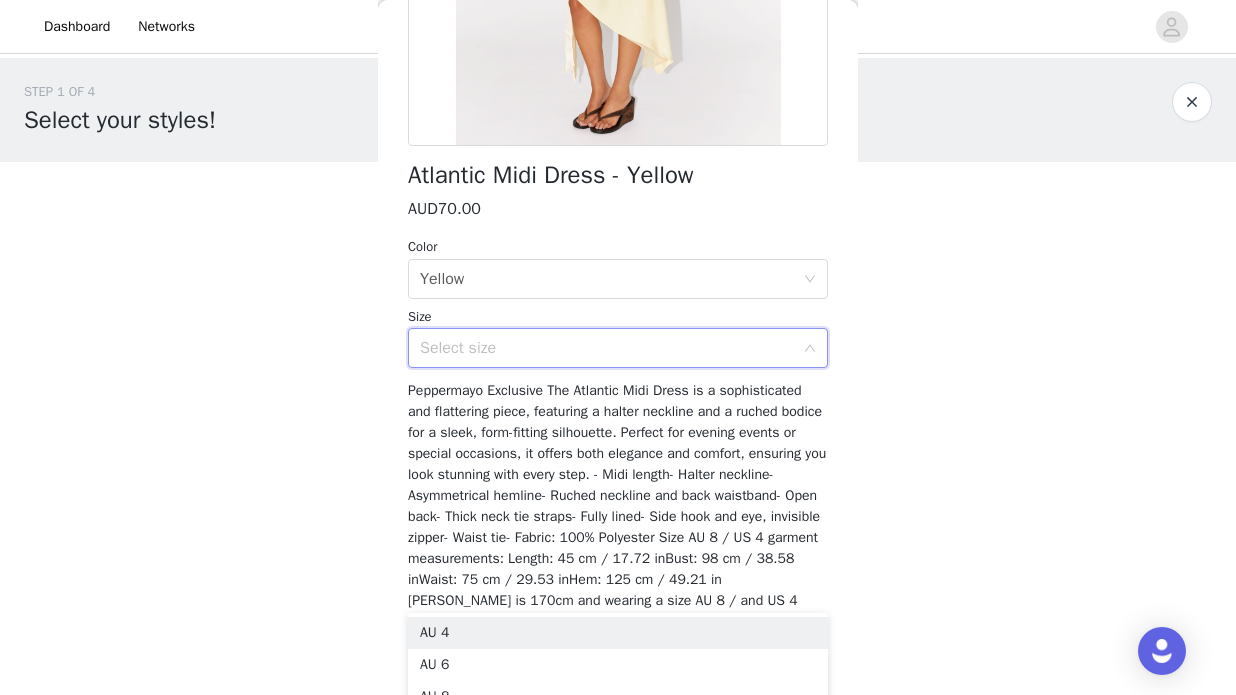 click on "Peppermayo Exclusive The Atlantic Midi Dress is a sophisticated and flattering piece, featuring a halter neckline and a ruched bodice for a sleek, form-fitting silhouette. Perfect for evening events or special occasions, it offers both elegance and comfort, ensuring you look stunning with every step. - Midi length- Halter neckline- Asymmetrical hemline- Ruched neckline and back waistband- Open back- Thick neck tie straps- Fully lined- Side hook and eye, invisible zipper- Waist tie- Fabric: 100% Polyester Size AU 8 / US 4 garment measurements: Length: 45 cm / 17.72 inBust: 98 cm / 38.58 inWaist: 75 cm / 29.53 inHem: 125 cm / 49.21 in [PERSON_NAME] is 170cm and wearing a size AU 8 / and US 4" at bounding box center (617, 495) 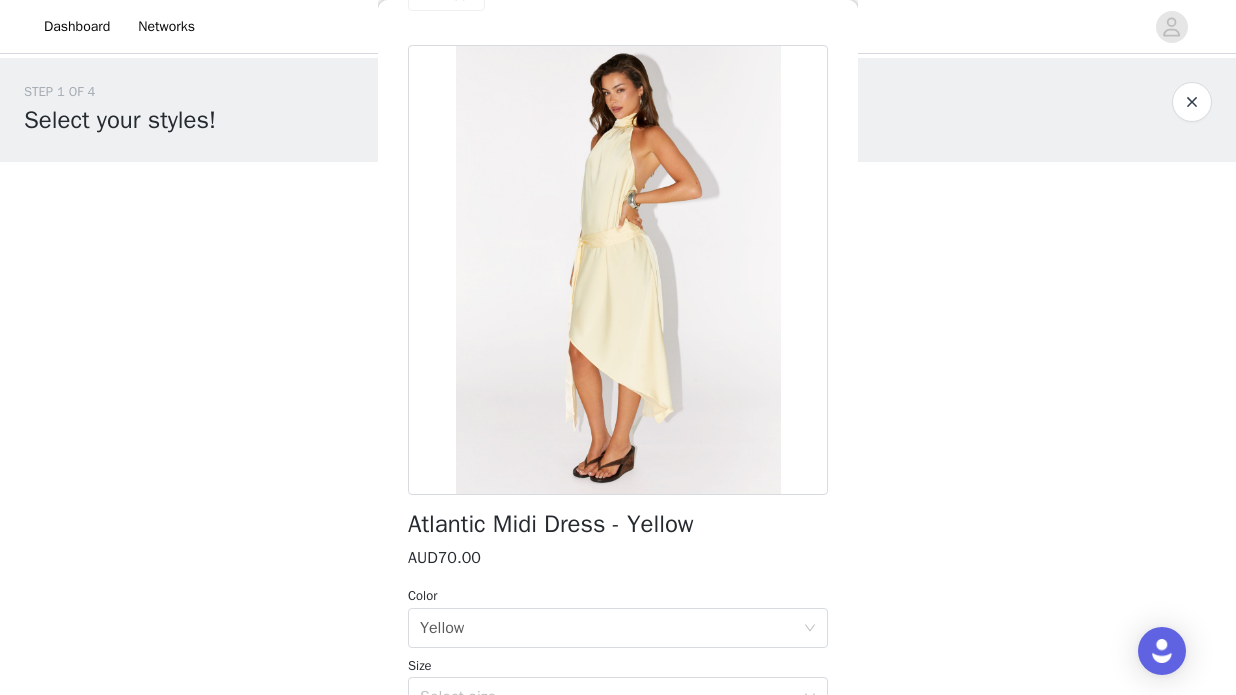scroll, scrollTop: 0, scrollLeft: 0, axis: both 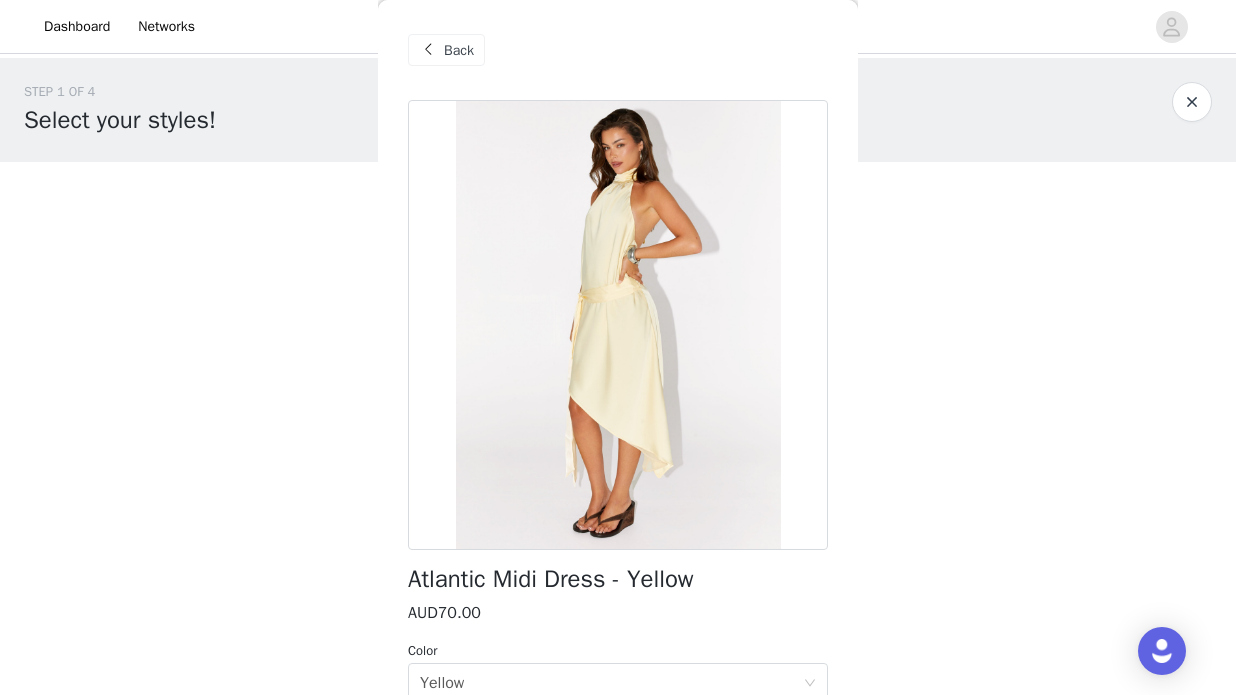 click on "Back" at bounding box center [446, 50] 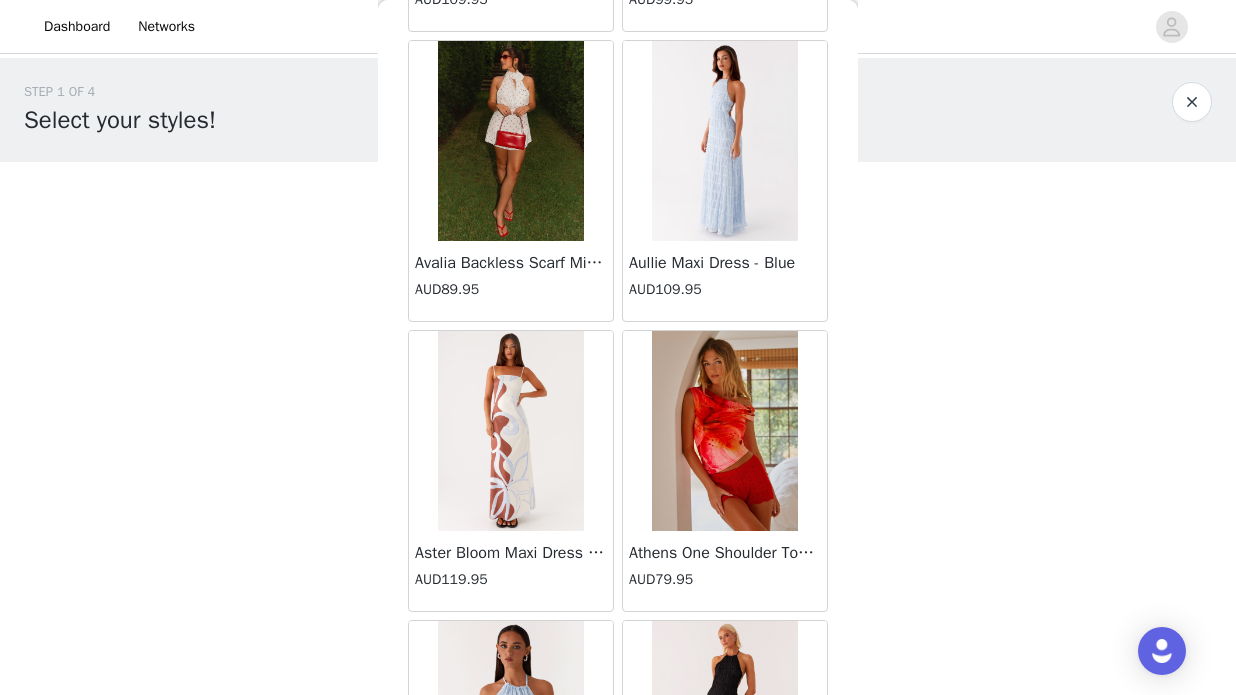 scroll, scrollTop: 932, scrollLeft: 0, axis: vertical 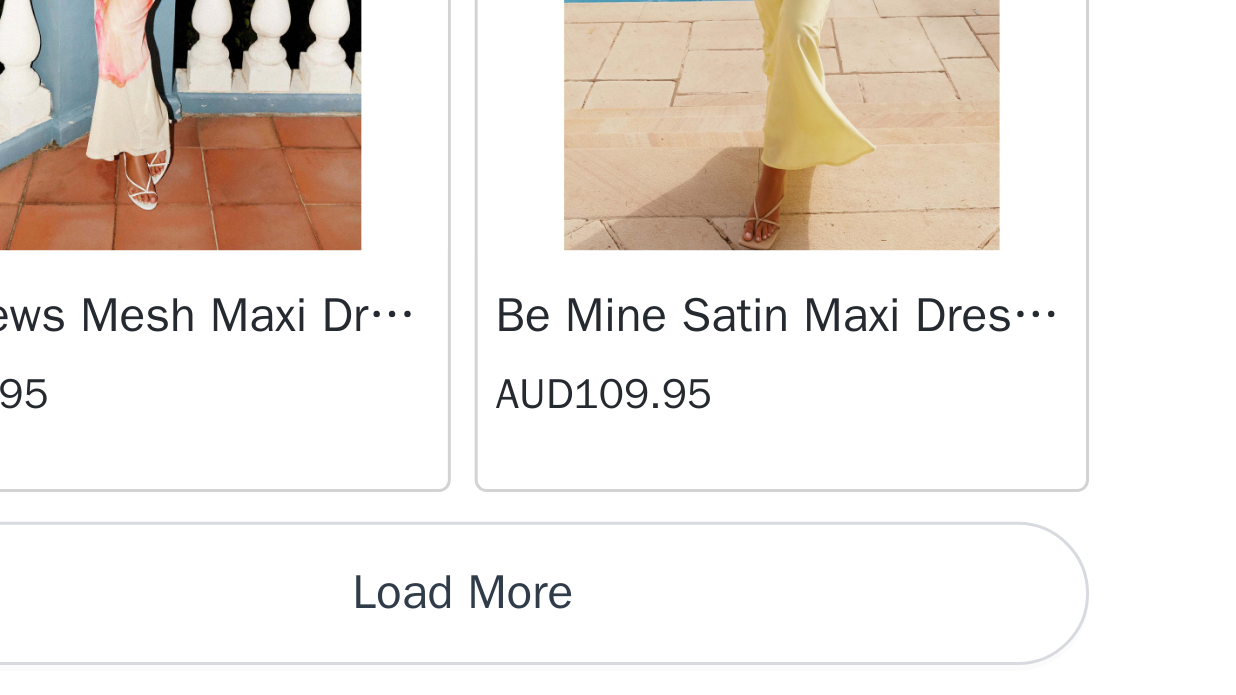 click on "Load More" at bounding box center (618, 661) 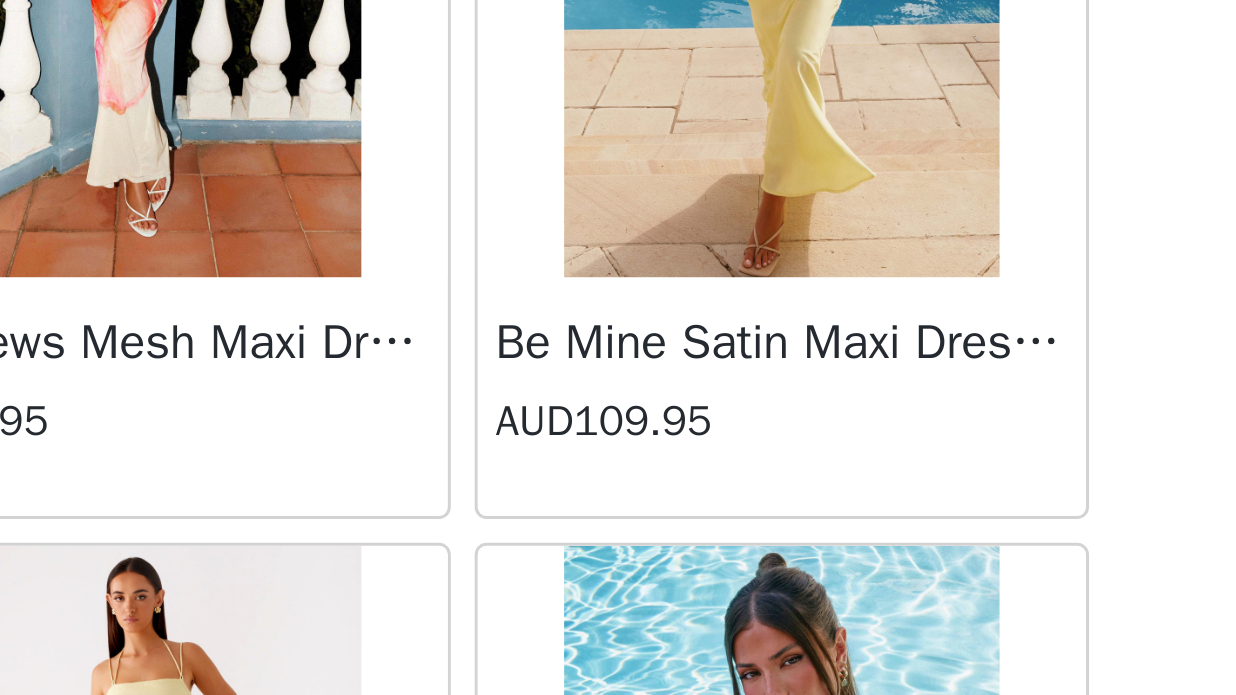 scroll, scrollTop: 2365, scrollLeft: 0, axis: vertical 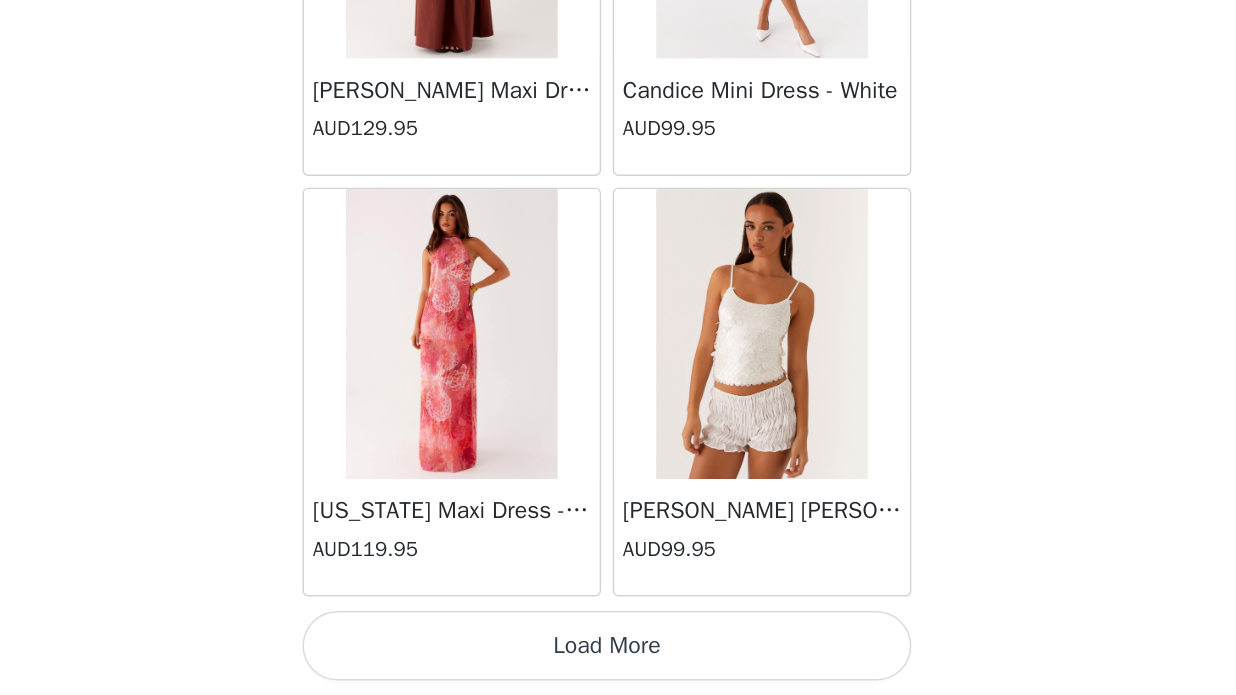 click on "[PERSON_NAME] Strapless Mini Dress - Yellow   AUD45.00       [PERSON_NAME] Maxi Dress - Orange Blue Floral   AUD109.95       Avenue Mini Dress - Plum   AUD109.95       Aullie Maxi Dress - Yellow   AUD109.95       Aullie Maxi Dress - Ivory   AUD109.95       Aullie Mini Dress - Black   AUD99.95       Avalia Backless Scarf Mini Dress - White Polka Dot   AUD89.95       Aullie Maxi Dress - Blue   AUD109.95       [PERSON_NAME] Maxi Dress - Bloom Wave Print   AUD119.95       Athens One Shoulder Top - Floral   AUD79.95       Aullie Mini Dress - Blue   AUD50.00       Aullie Maxi Dress - Black   AUD109.95       [PERSON_NAME] Strapless Mini Dress - Cobalt   AUD30.00       Atlantic Midi Dress - Yellow   AUD70.00       Aullie Maxi Dress - Pink   AUD109.95       Azura Halter Top - Yellow   AUD69.95       Beki Beaded Mesh Maxi Dress - Deep Red   AUD159.95       Bad News Mesh Maxi Dress - Turquoise Floral   AUD99.95       Bad News Mesh Maxi Dress - Yellow Floral   AUD99.95       Be Mine Satin Maxi Dress - Canary   AUD109.95" at bounding box center (618, -2237) 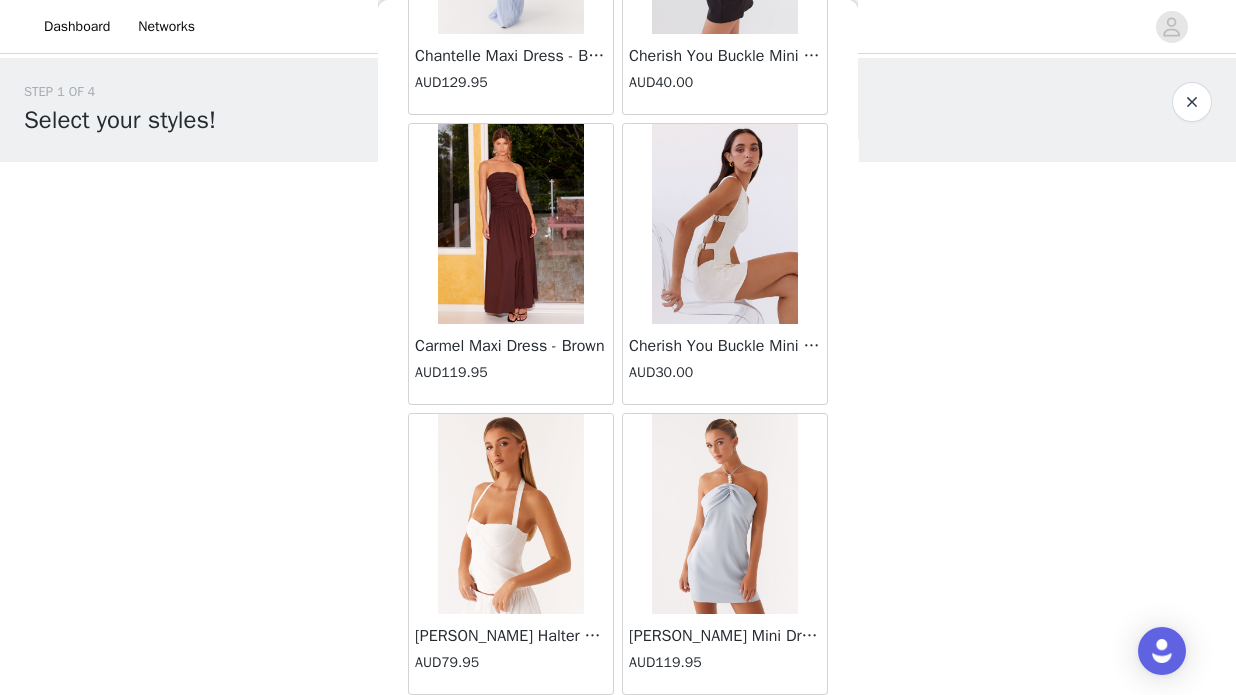 scroll, scrollTop: 7312, scrollLeft: 0, axis: vertical 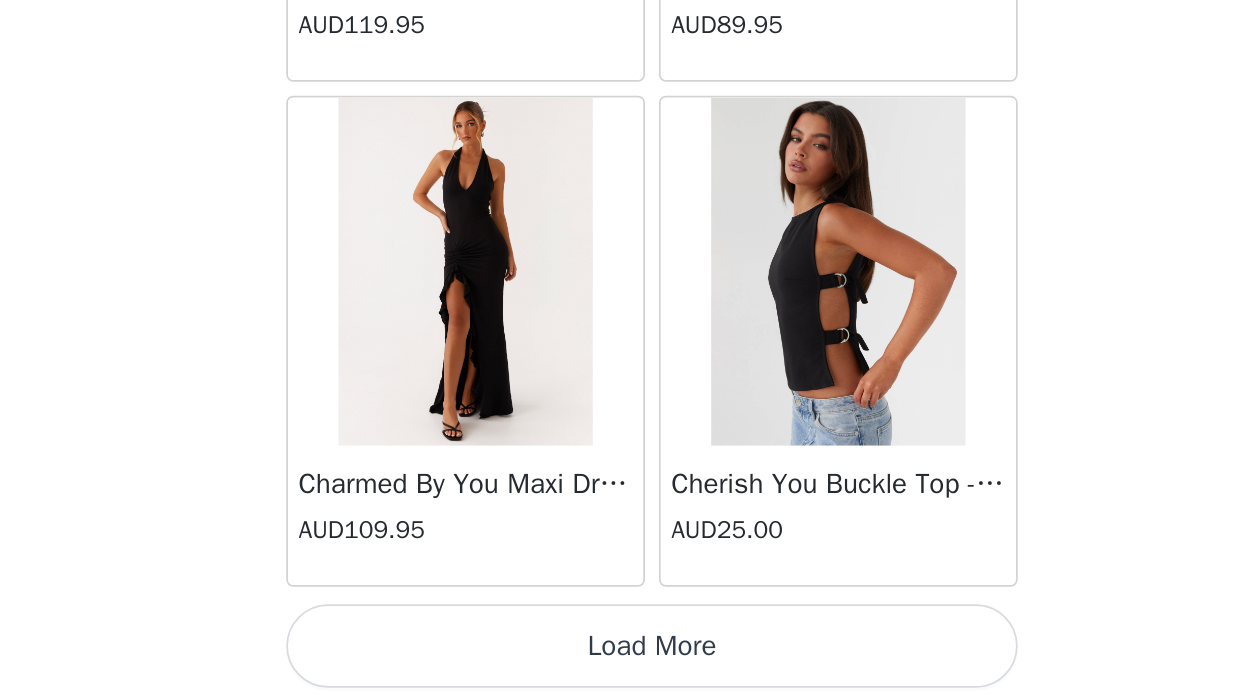 click on "Load More" at bounding box center [618, 661] 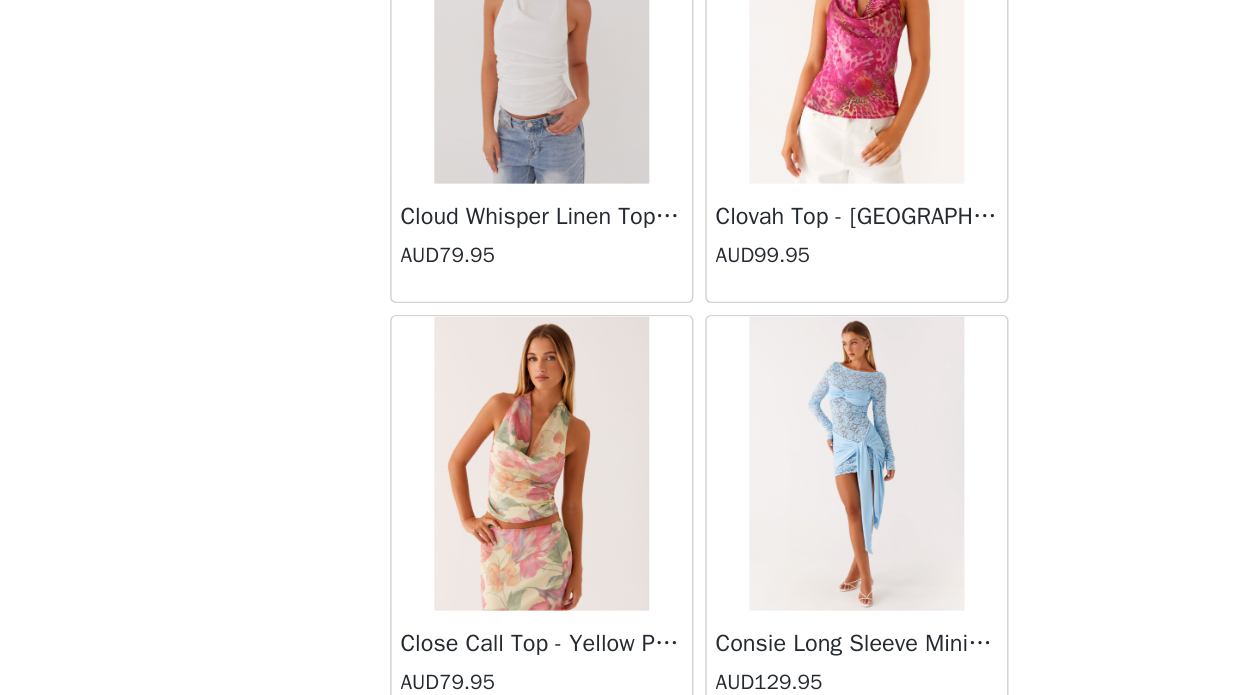 scroll, scrollTop: 11065, scrollLeft: 0, axis: vertical 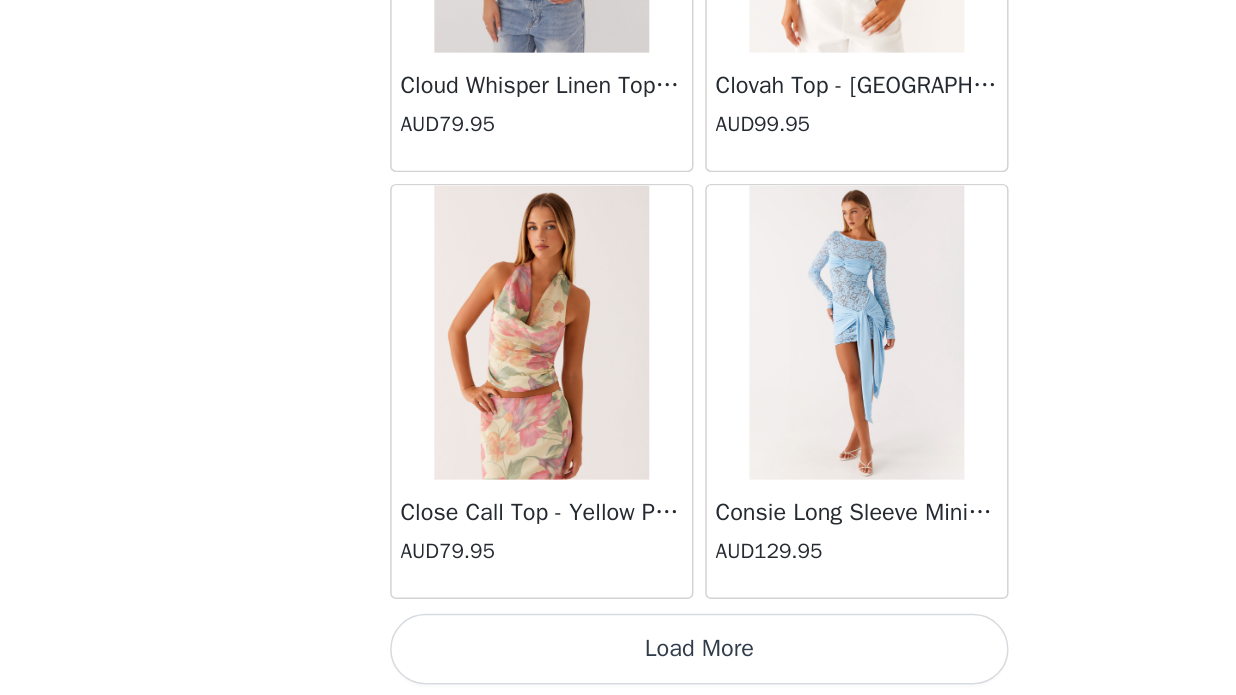 click on "Load More" at bounding box center [618, 661] 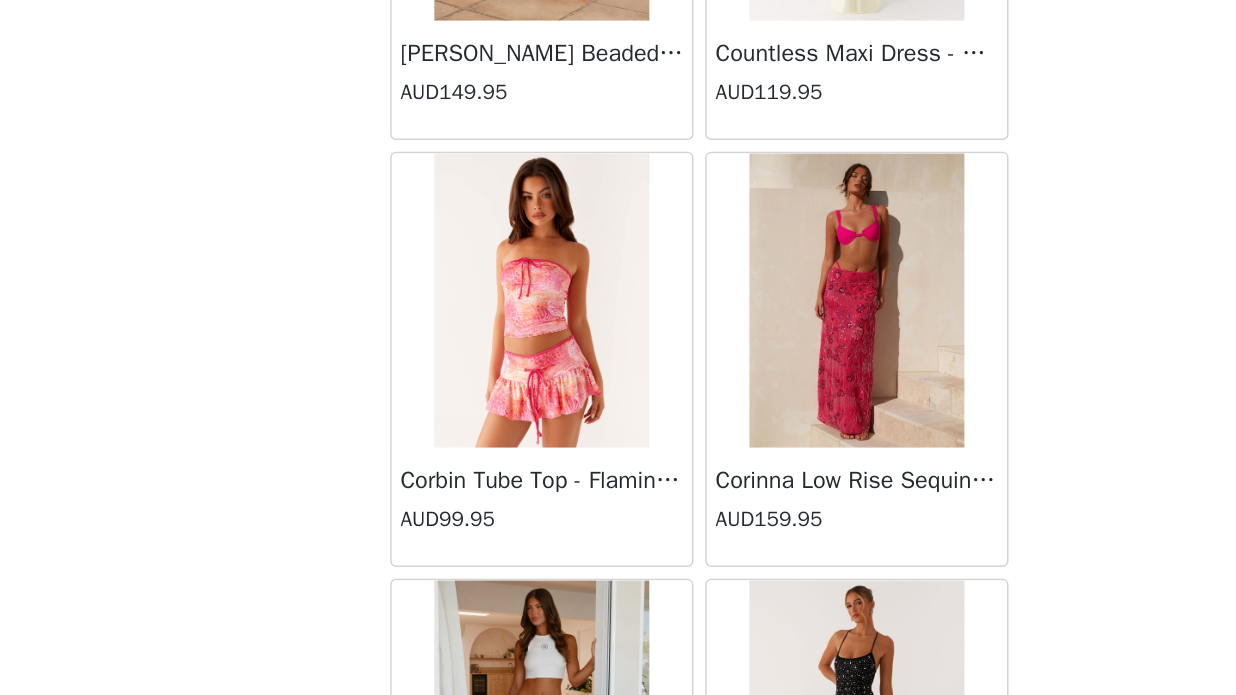 scroll, scrollTop: 11929, scrollLeft: 0, axis: vertical 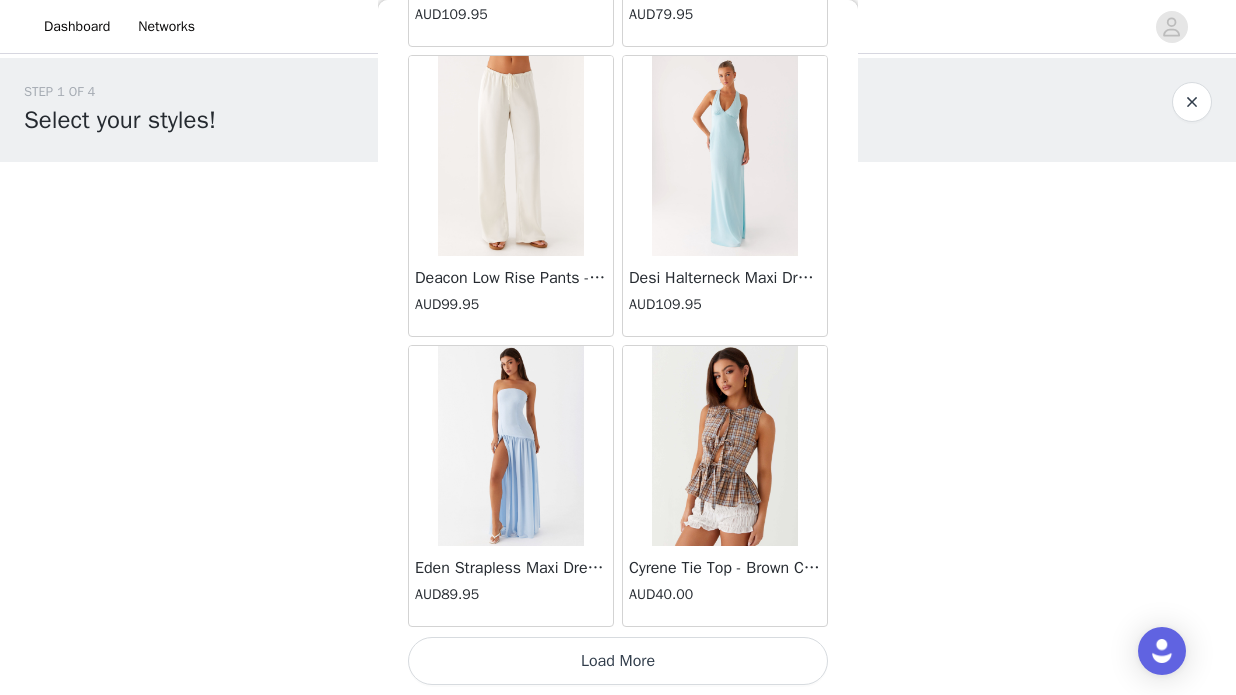 click on "Load More" at bounding box center (618, 661) 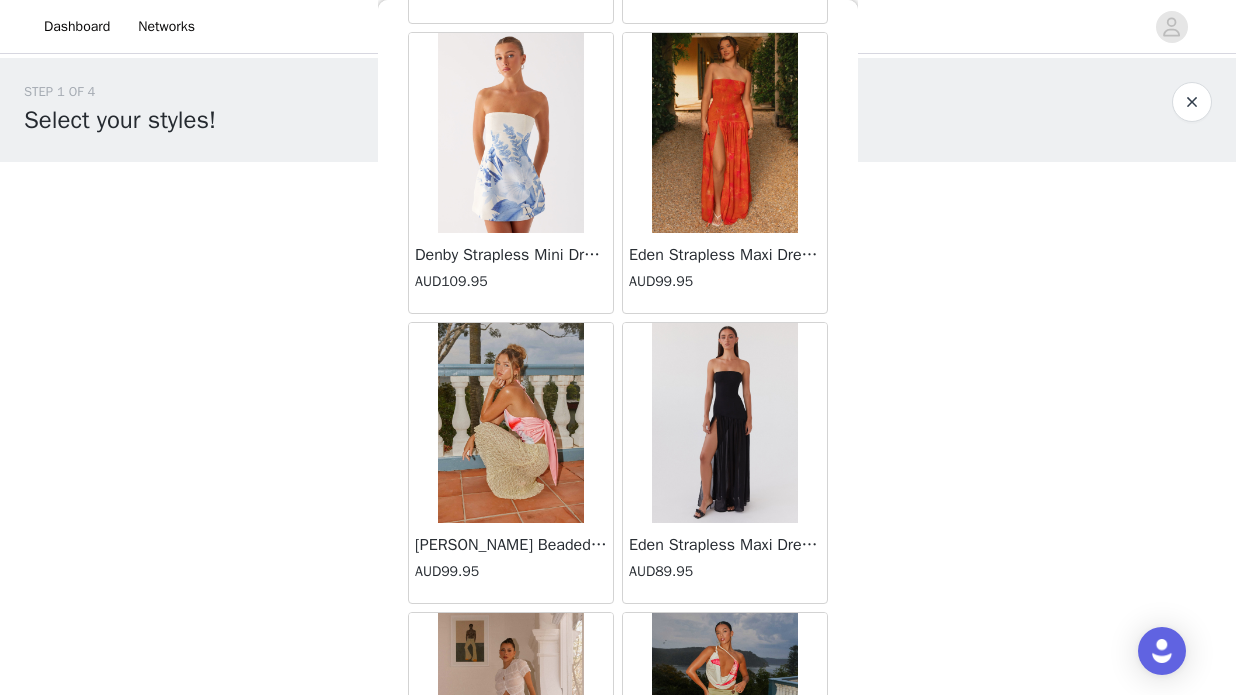 scroll, scrollTop: 15151, scrollLeft: 0, axis: vertical 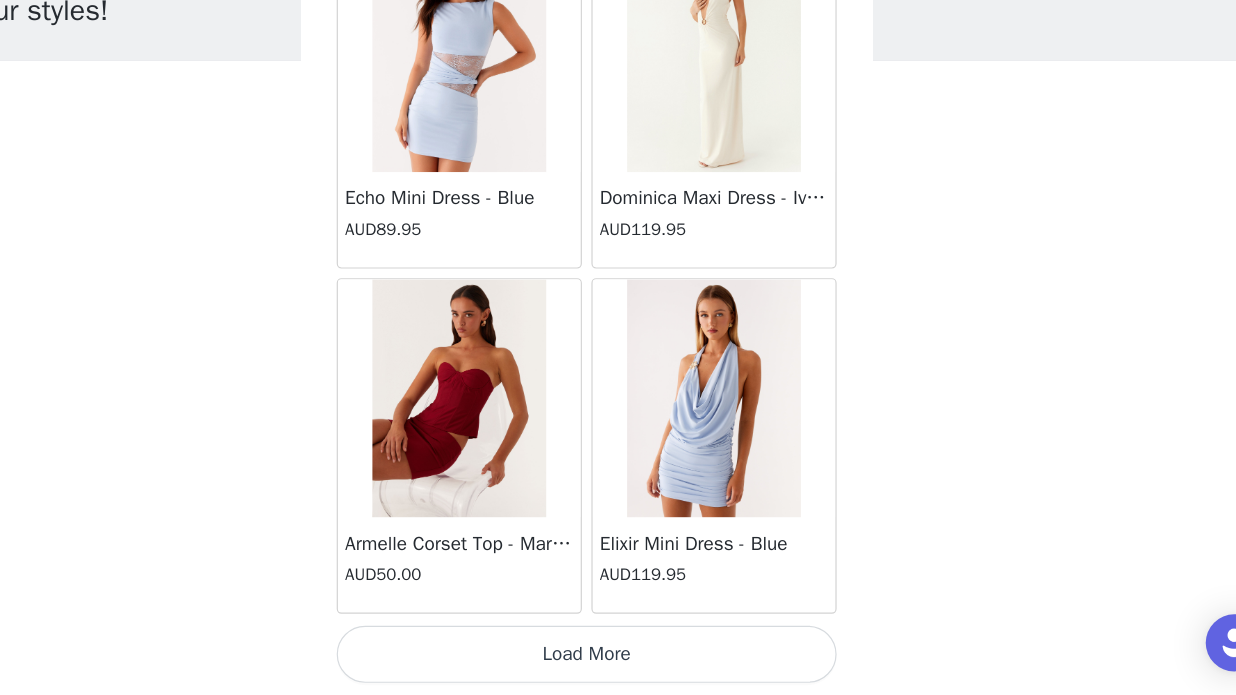 click on "Load More" at bounding box center [618, 661] 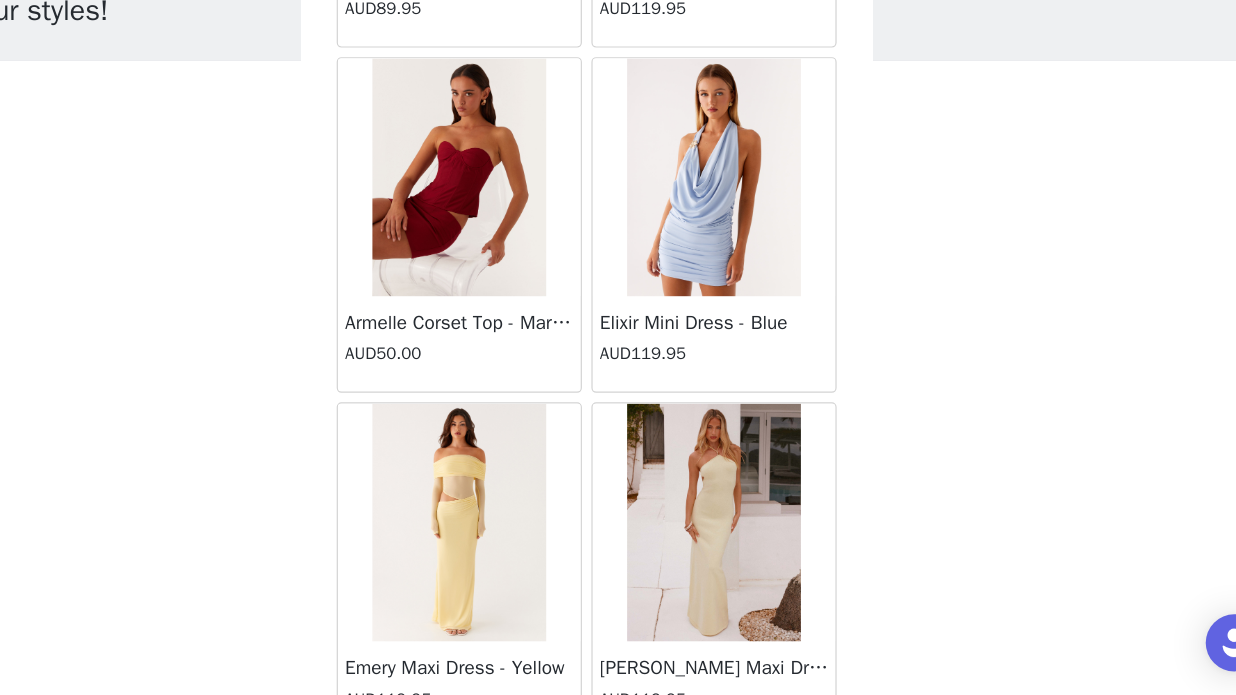 scroll, scrollTop: 17352, scrollLeft: 0, axis: vertical 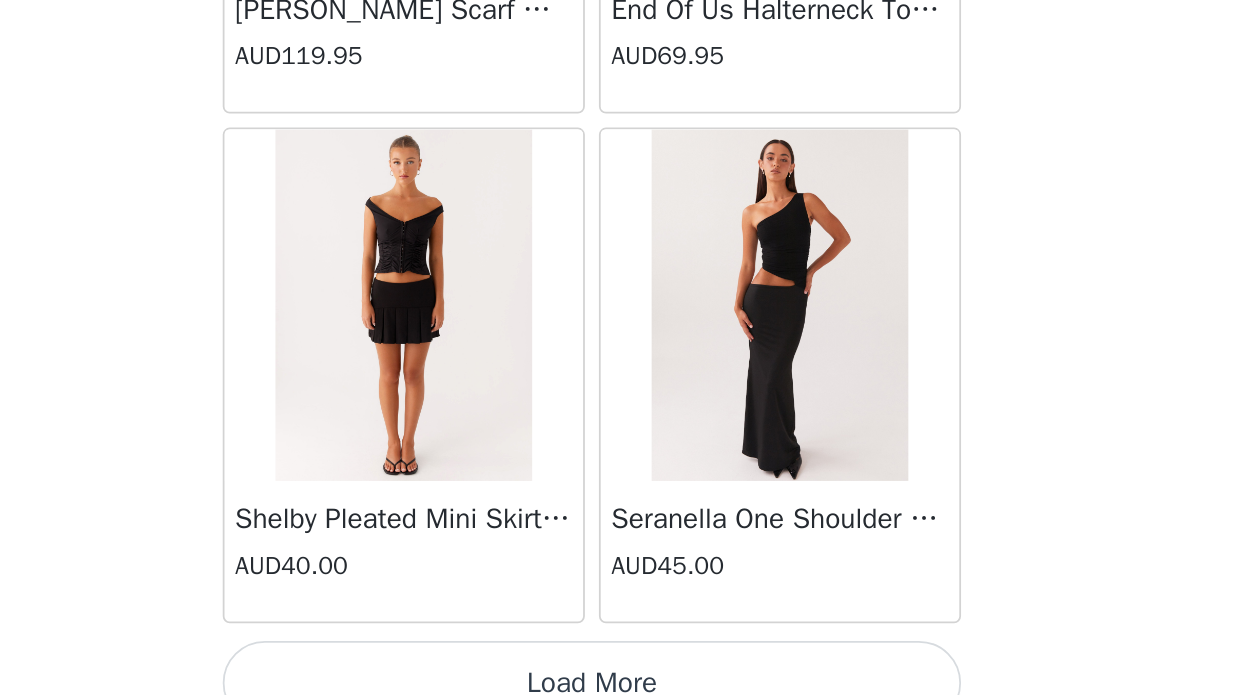 click on "Load More" at bounding box center [618, 688] 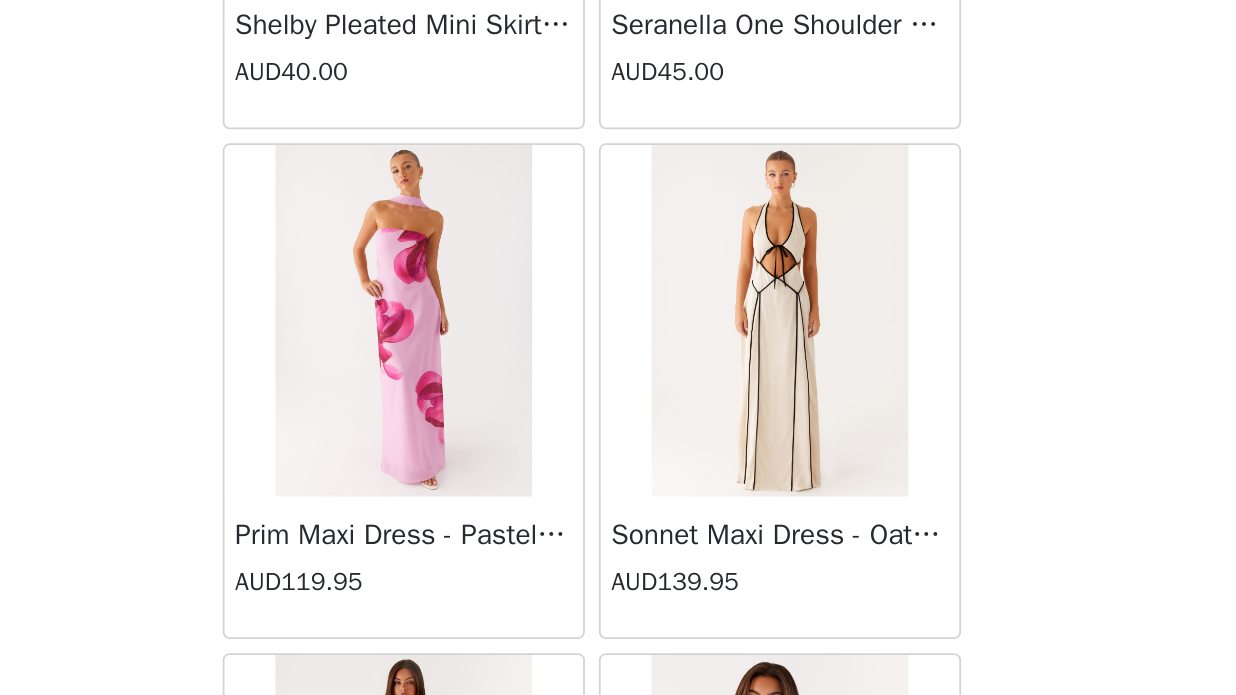 scroll, scrollTop: 20020, scrollLeft: 0, axis: vertical 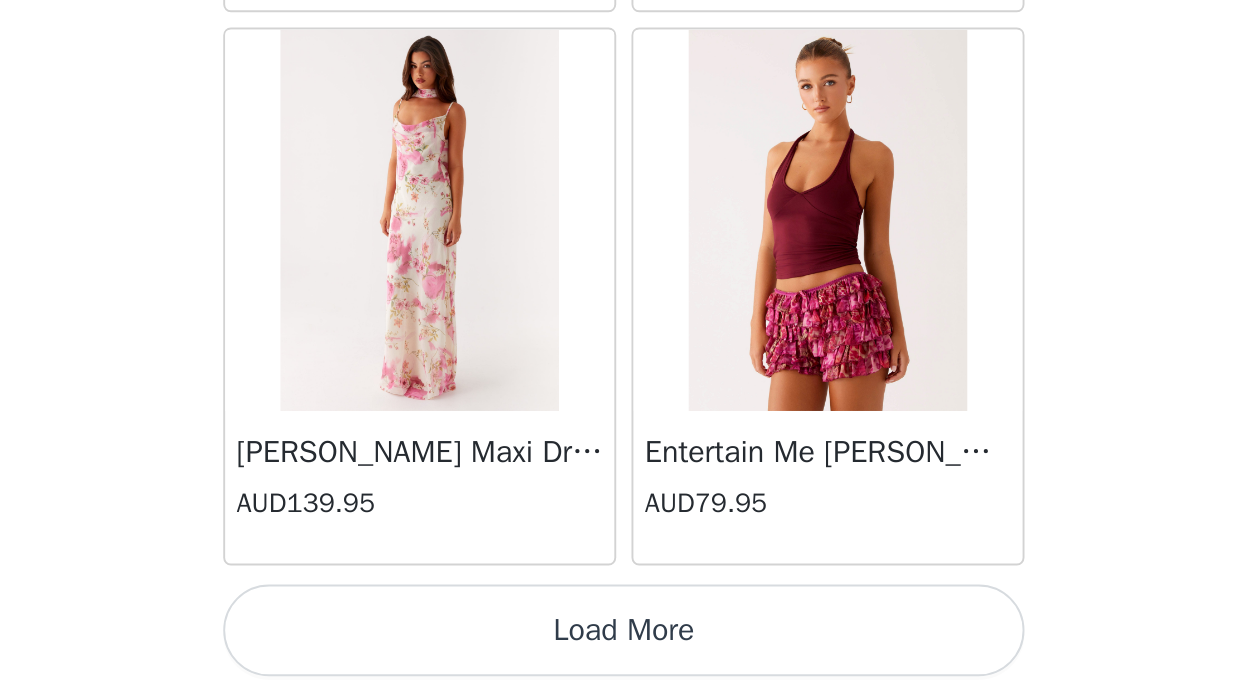 click on "Load More" at bounding box center [618, 661] 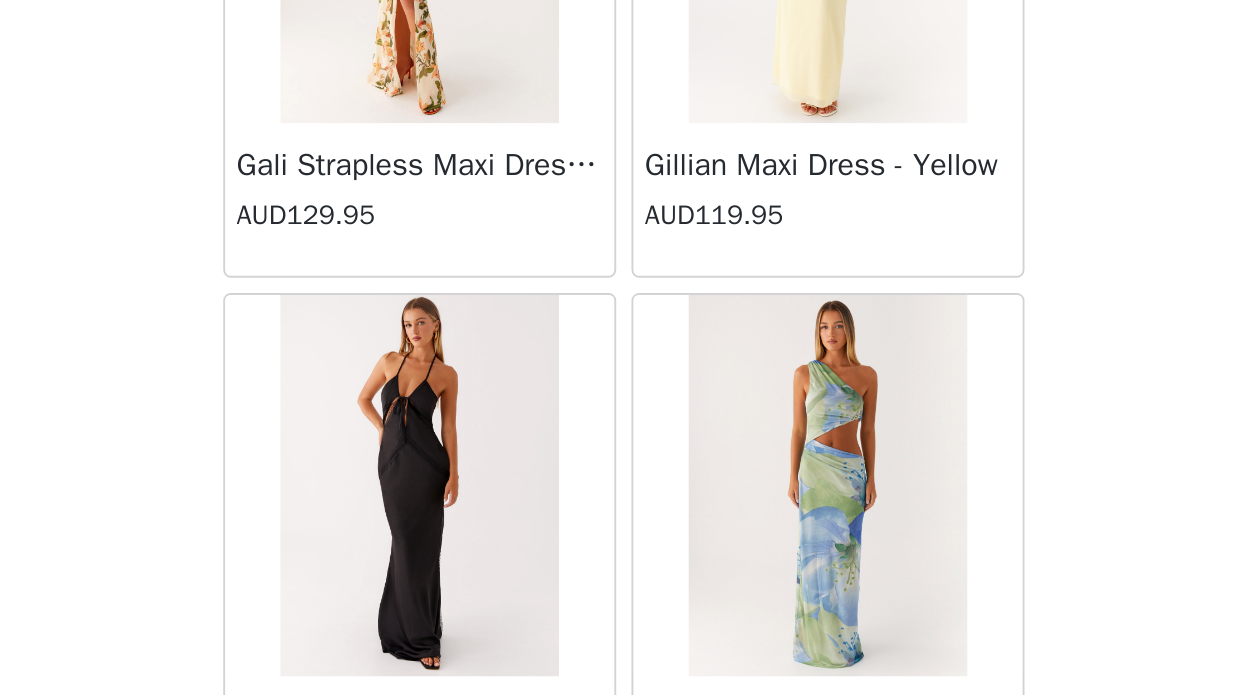scroll, scrollTop: 23195, scrollLeft: 0, axis: vertical 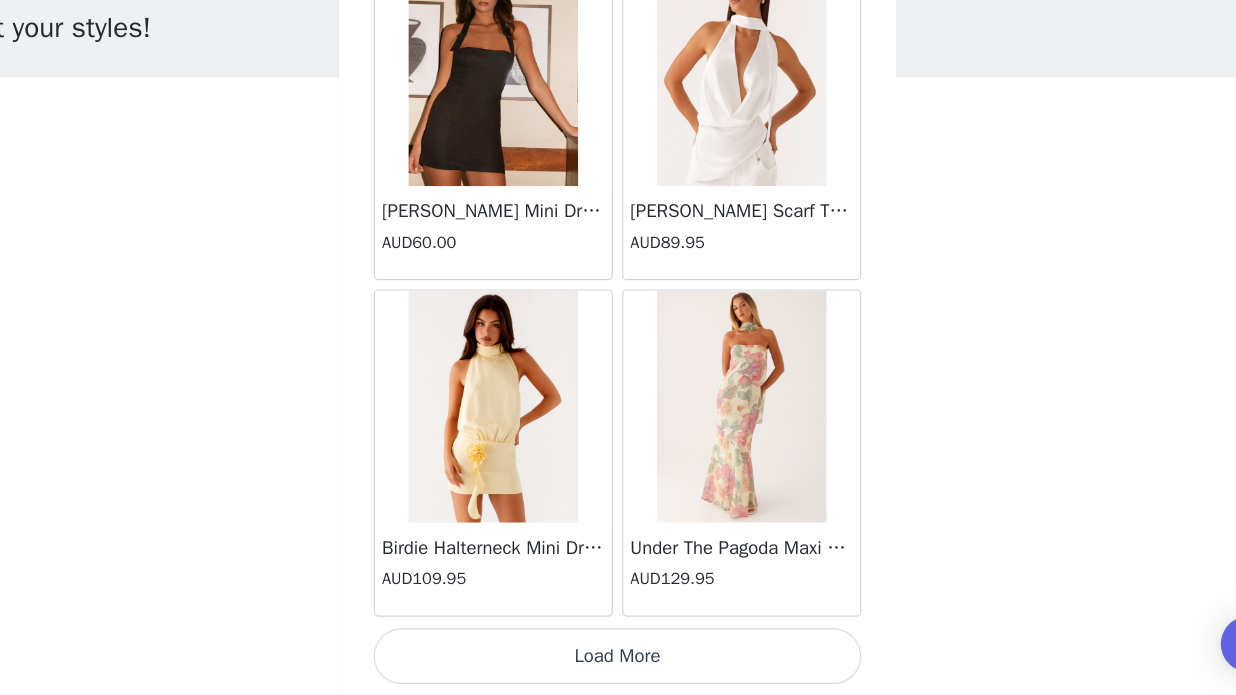 click on "Load More" at bounding box center [618, 661] 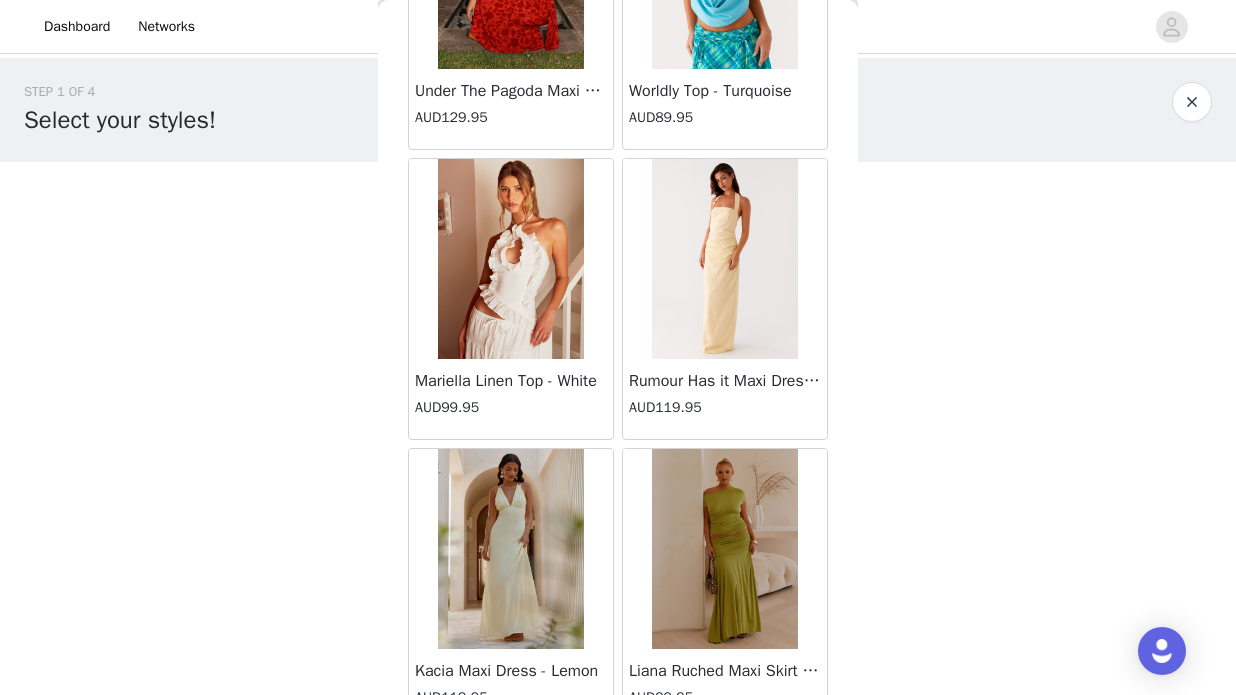scroll, scrollTop: 27493, scrollLeft: 0, axis: vertical 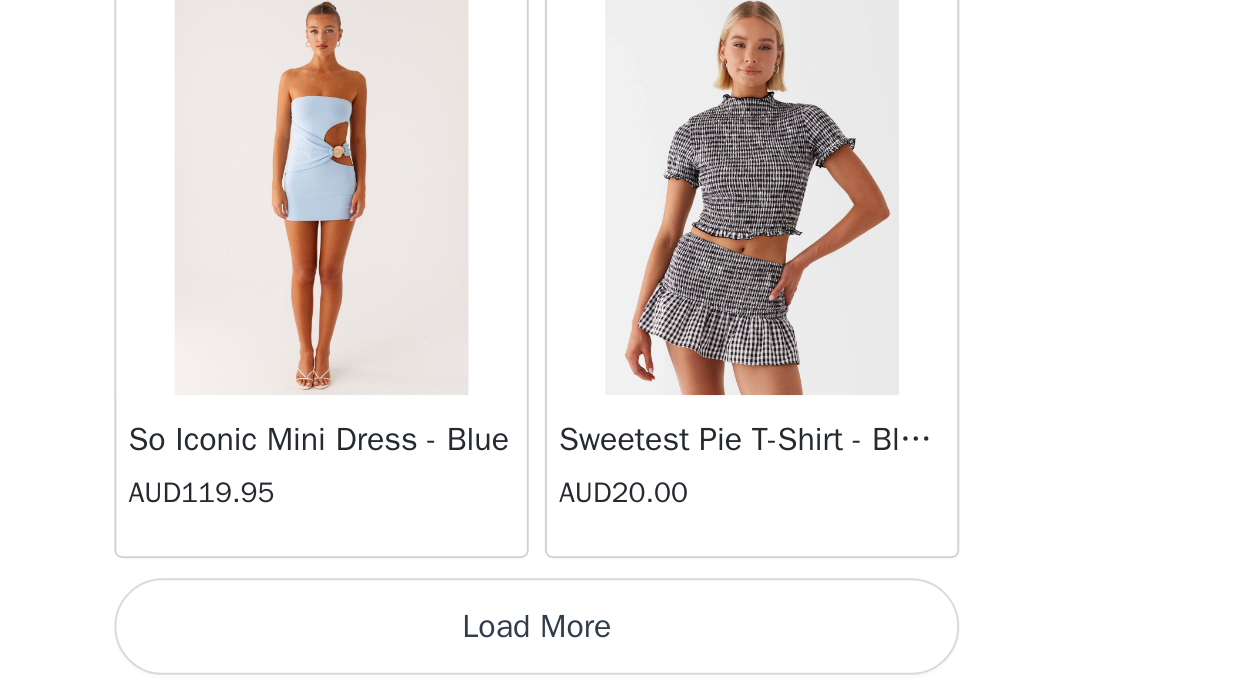click on "Load More" at bounding box center [618, 661] 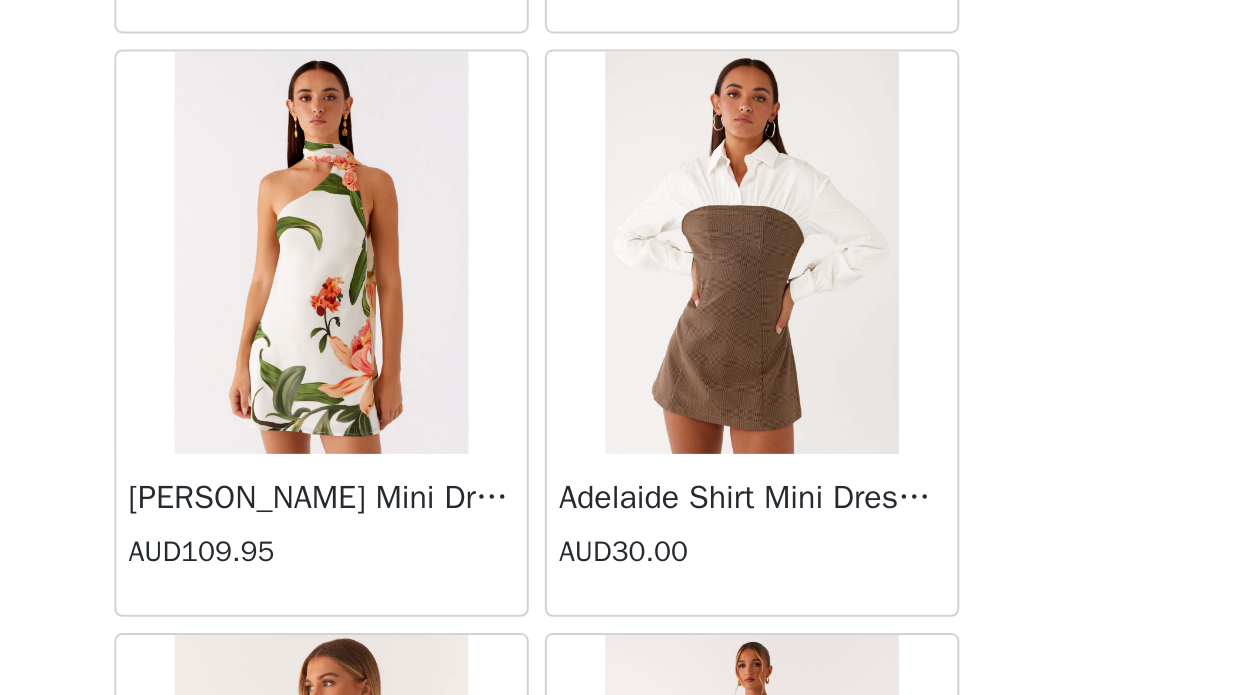scroll, scrollTop: 29589, scrollLeft: 0, axis: vertical 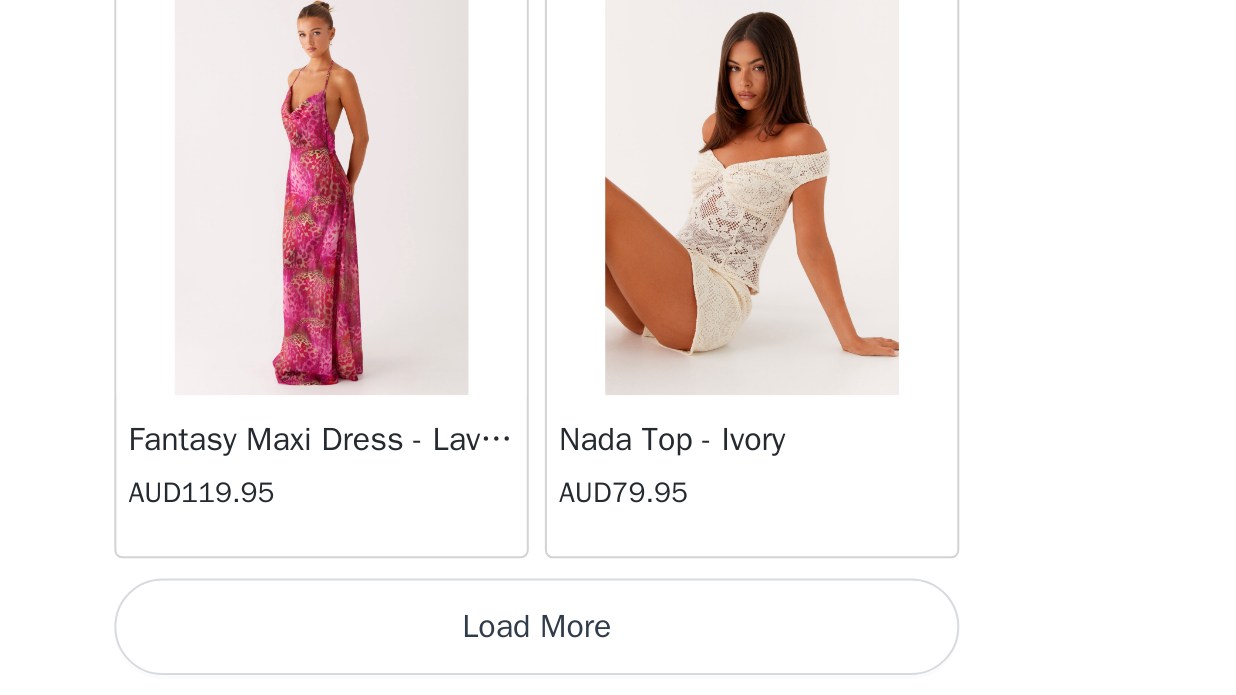 click on "Load More" at bounding box center [618, 661] 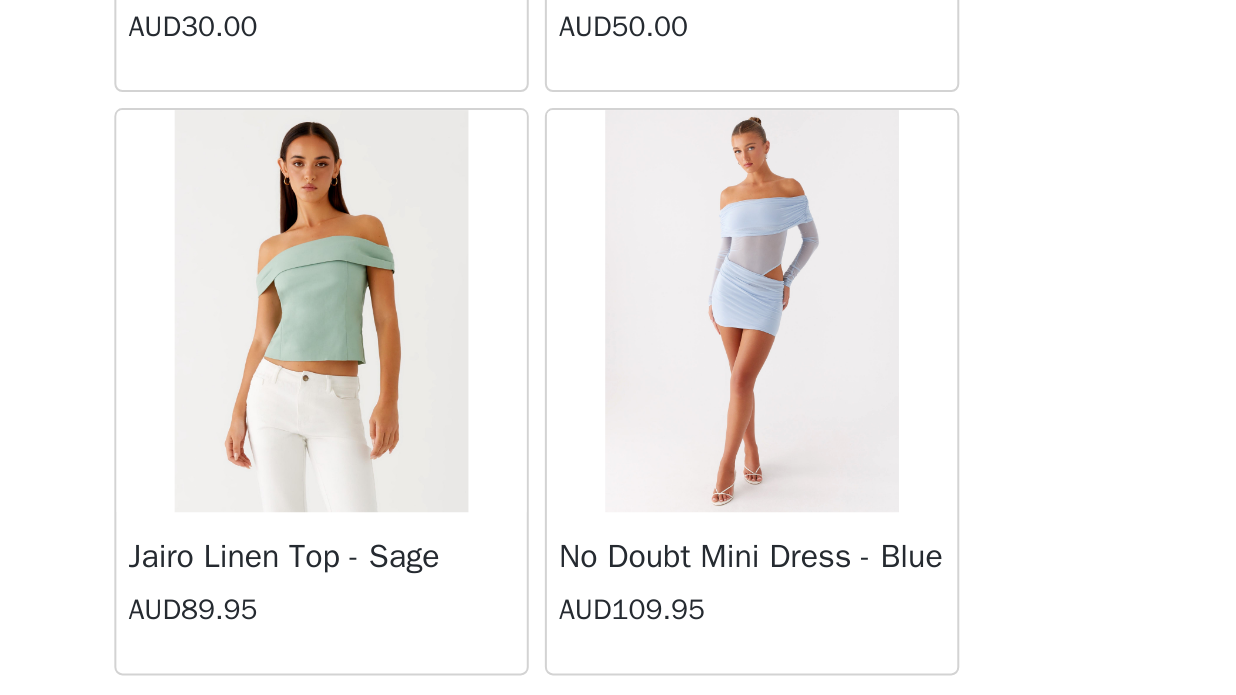 scroll, scrollTop: 34265, scrollLeft: 0, axis: vertical 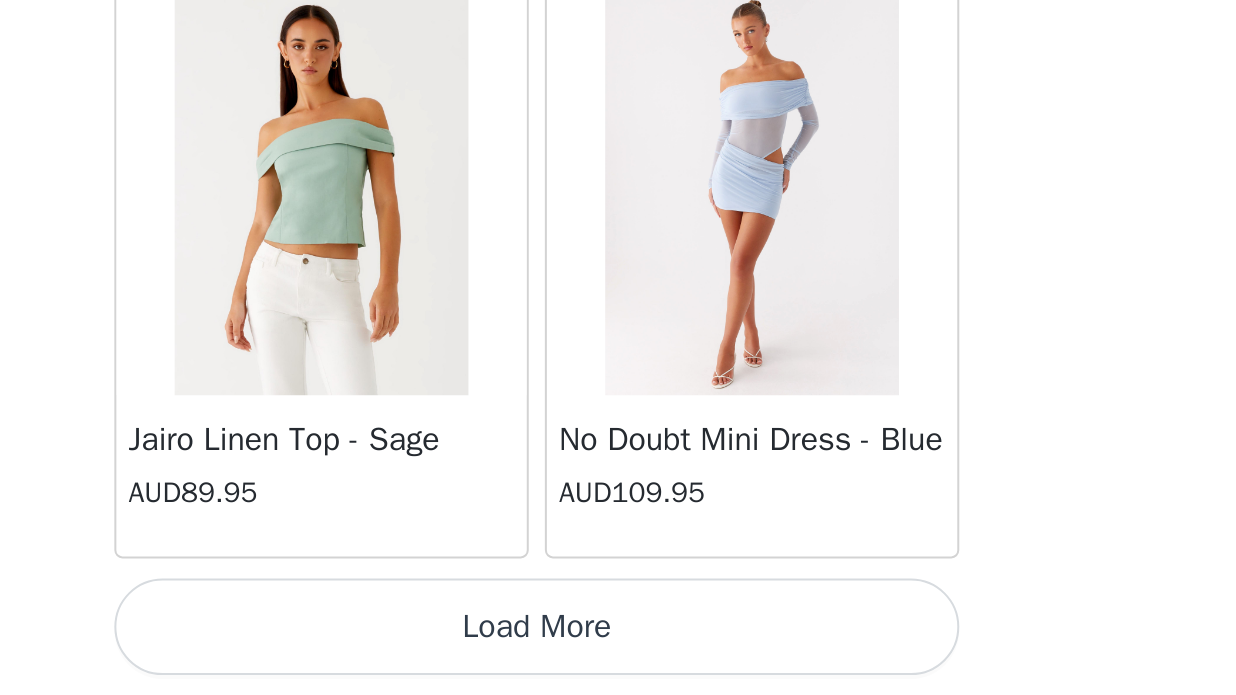 click on "Load More" at bounding box center (618, 661) 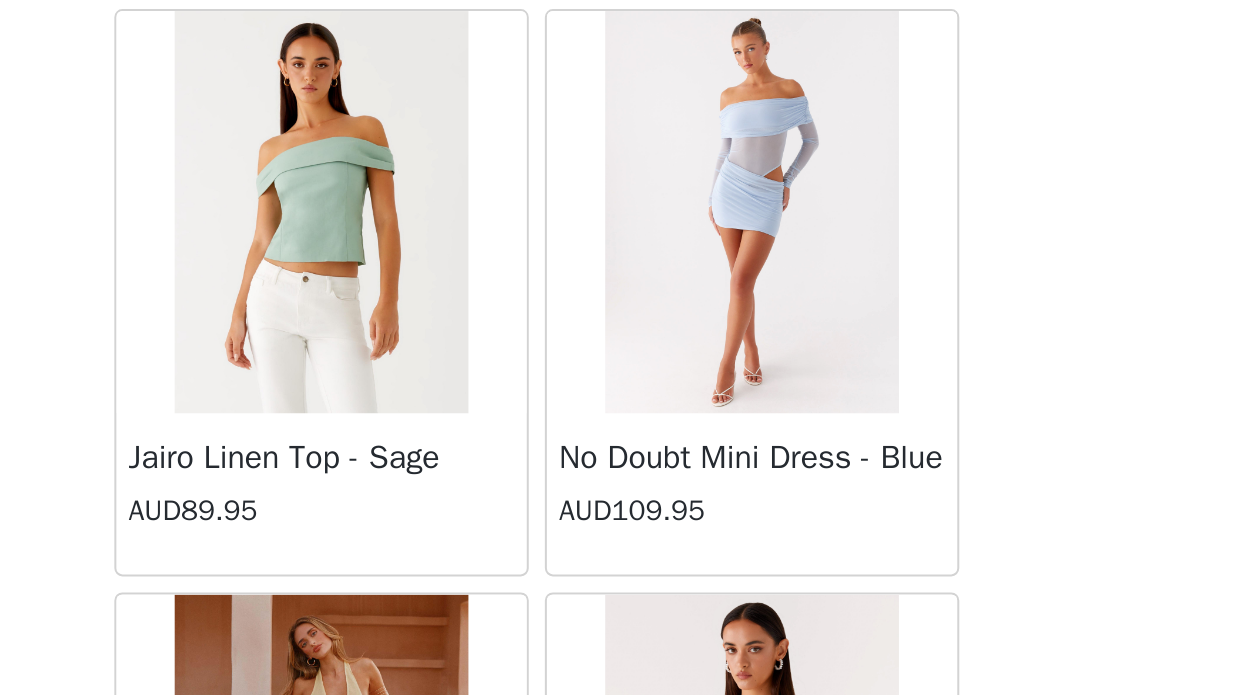 scroll, scrollTop: 34265, scrollLeft: 0, axis: vertical 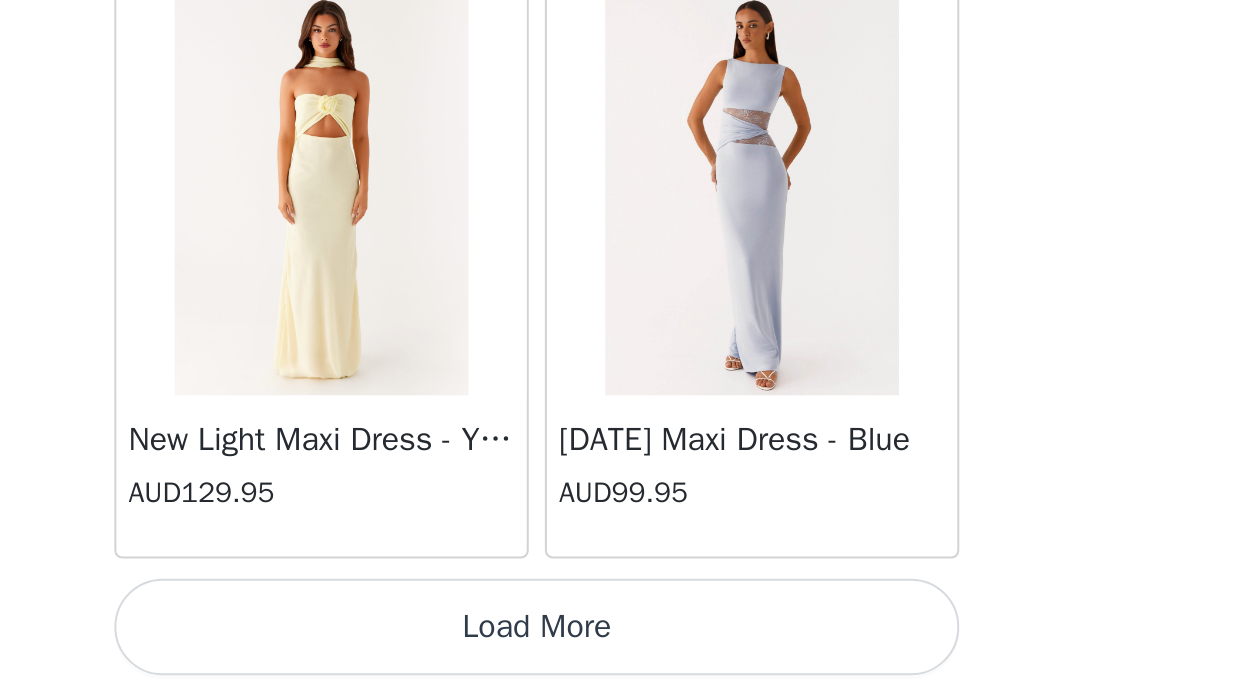 click on "Load More" at bounding box center [618, 661] 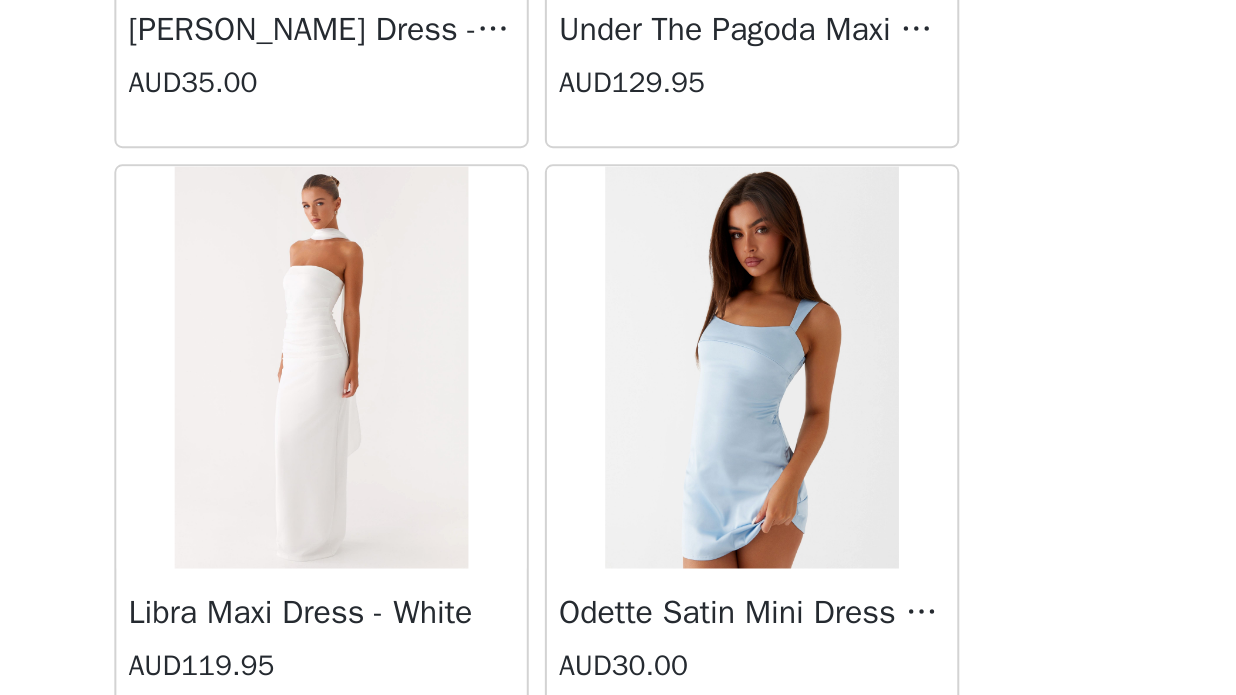 scroll, scrollTop: 40000, scrollLeft: 0, axis: vertical 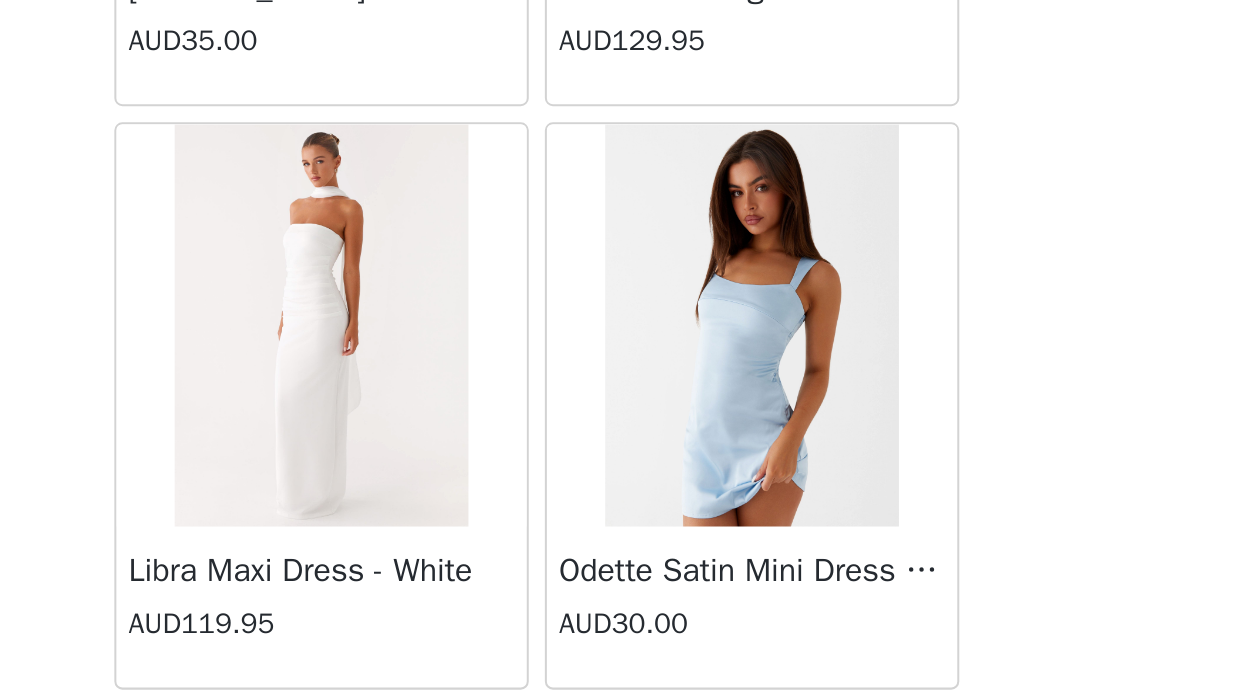 click on "Dashboard Networks
STEP 1 OF 4
Select your styles!
You will receive 6 products.       0/6 Selected           Add Product       Back       [PERSON_NAME] Strapless Mini Dress - Yellow   AUD45.00       [PERSON_NAME] Maxi Dress - Orange Blue Floral   AUD109.95       Avenue Mini Dress - Plum   AUD109.95       Aullie Maxi Dress - Yellow   AUD109.95       Aullie Maxi Dress - Ivory   AUD109.95       Aullie Mini Dress - Black   AUD99.95       Avalia Backless Scarf Mini Dress - White Polka Dot   AUD89.95       Aullie Maxi Dress - Blue   AUD109.95       [PERSON_NAME] Maxi Dress - Bloom Wave Print   AUD119.95       Athens One Shoulder Top - Floral   AUD79.95       Aullie Mini Dress - Blue   AUD50.00       Aullie Maxi Dress - Black   AUD109.95       [PERSON_NAME] Strapless Mini Dress - Cobalt   AUD30.00       Atlantic Midi Dress - Yellow   AUD70.00       Aullie Maxi Dress - Pink   AUD109.95       Azura Halter Top - Yellow   AUD69.95" at bounding box center (618, 347) 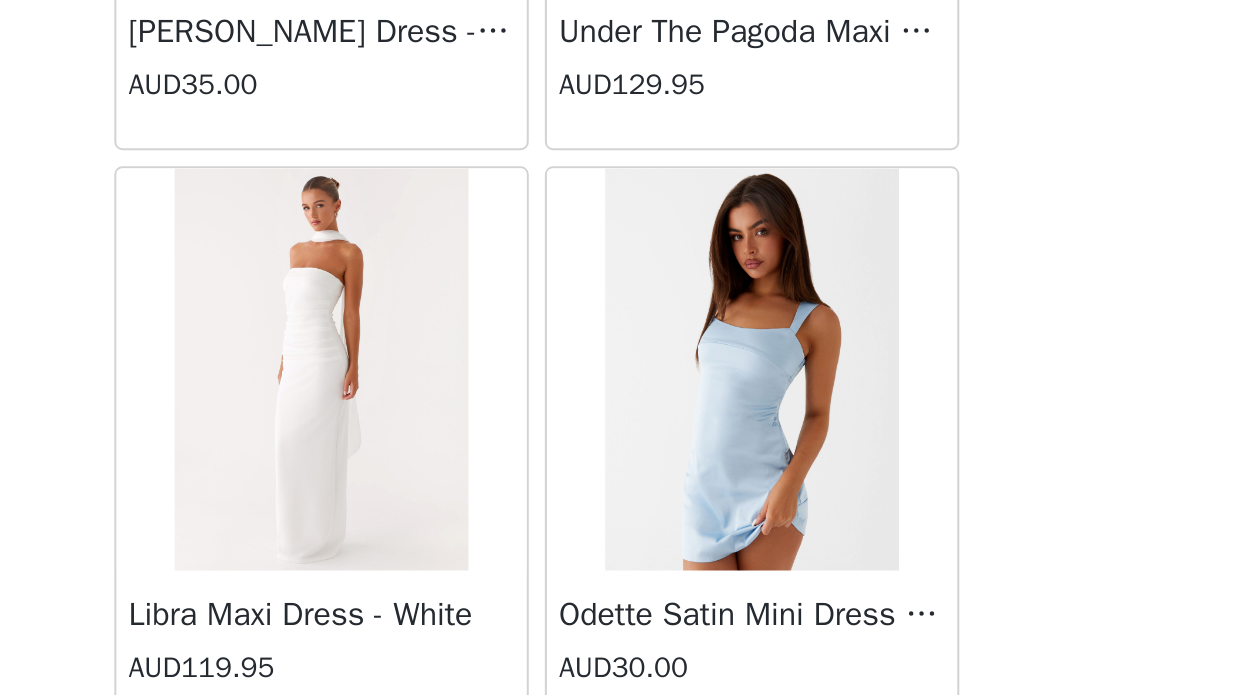scroll, scrollTop: 0, scrollLeft: 0, axis: both 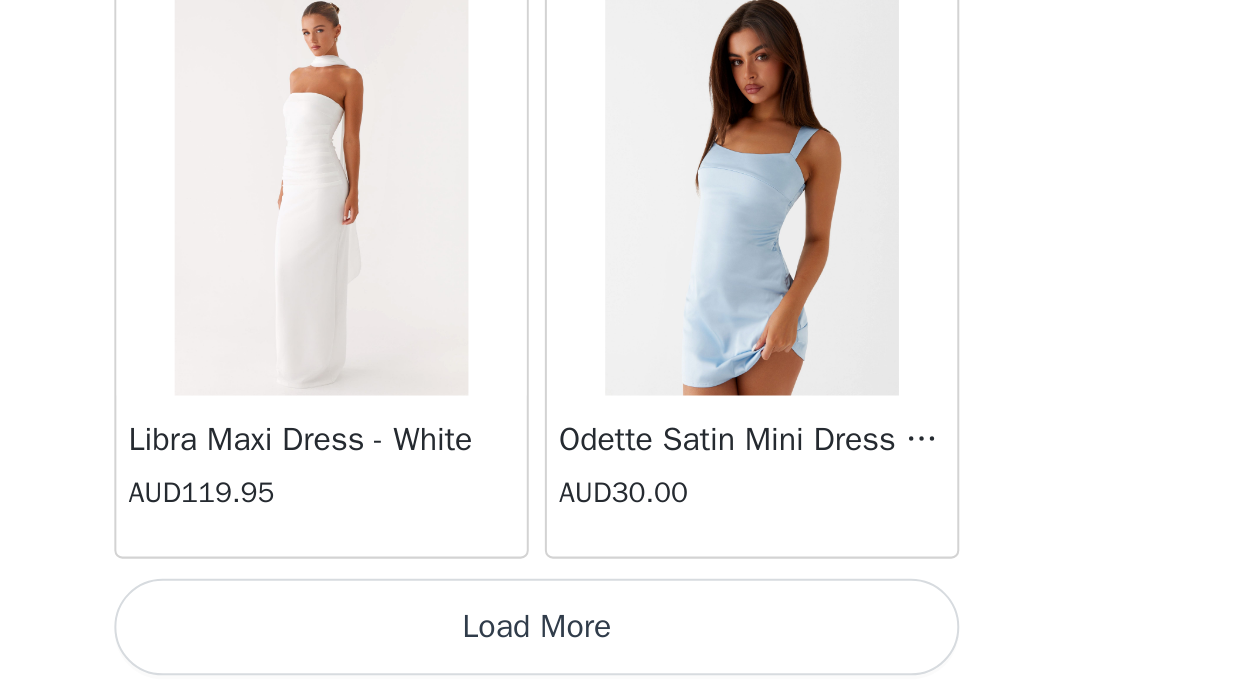 click on "Load More" at bounding box center [618, 661] 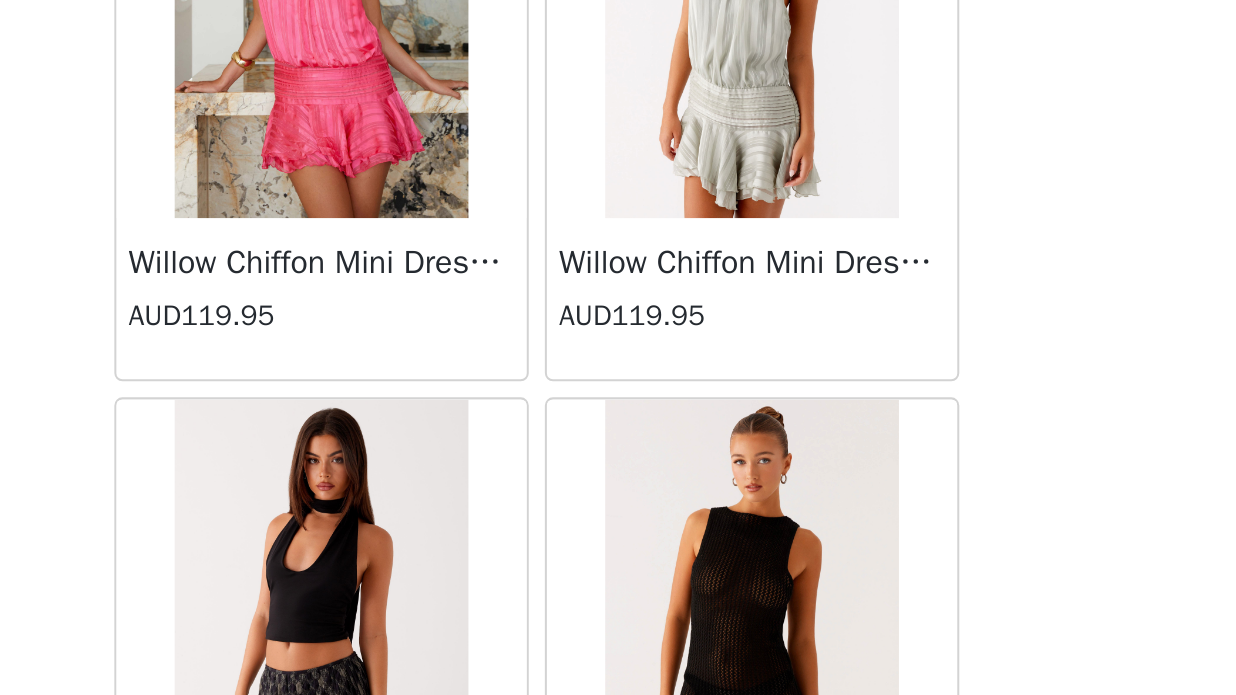 scroll, scrollTop: 41224, scrollLeft: 0, axis: vertical 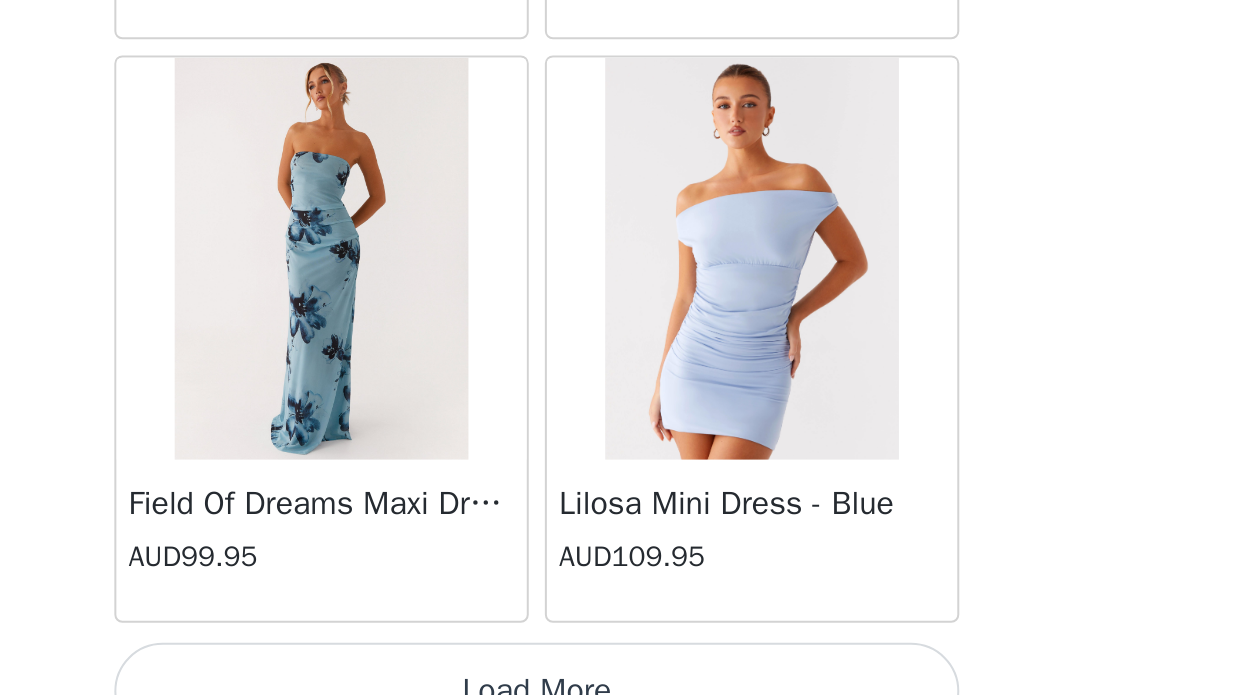 click on "Load More" at bounding box center [618, 661] 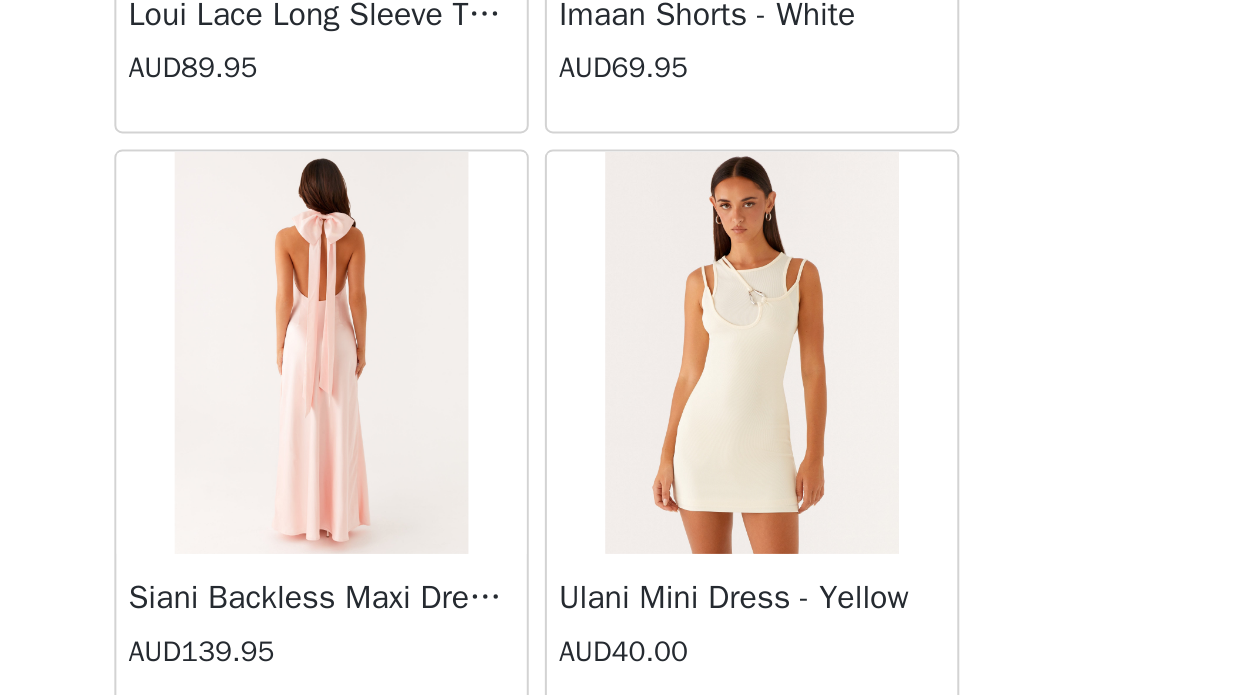 scroll, scrollTop: 45865, scrollLeft: 0, axis: vertical 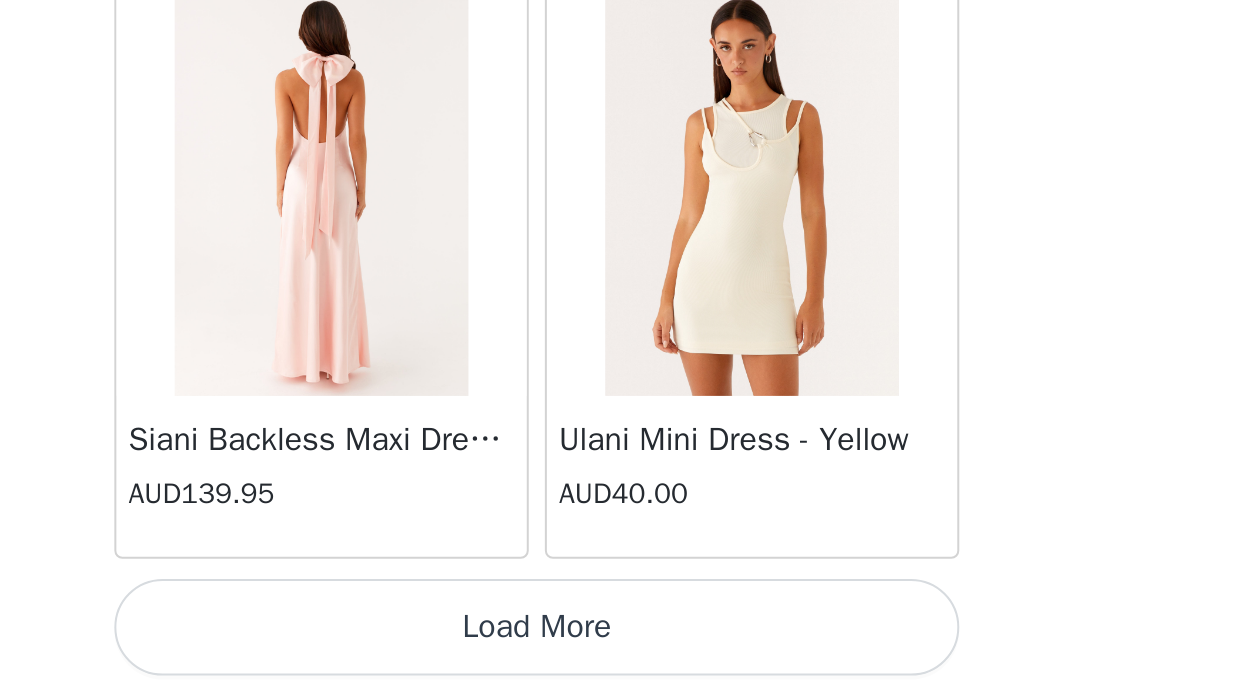 click on "Load More" at bounding box center (618, 661) 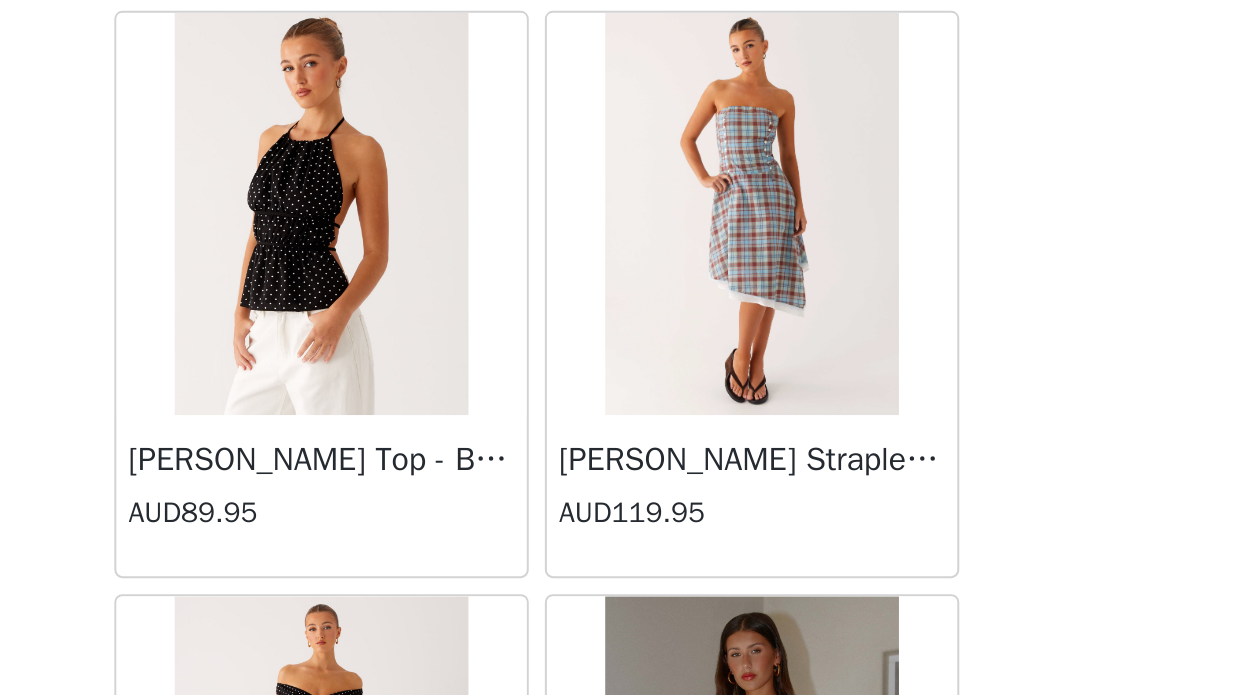 scroll, scrollTop: 48177, scrollLeft: 0, axis: vertical 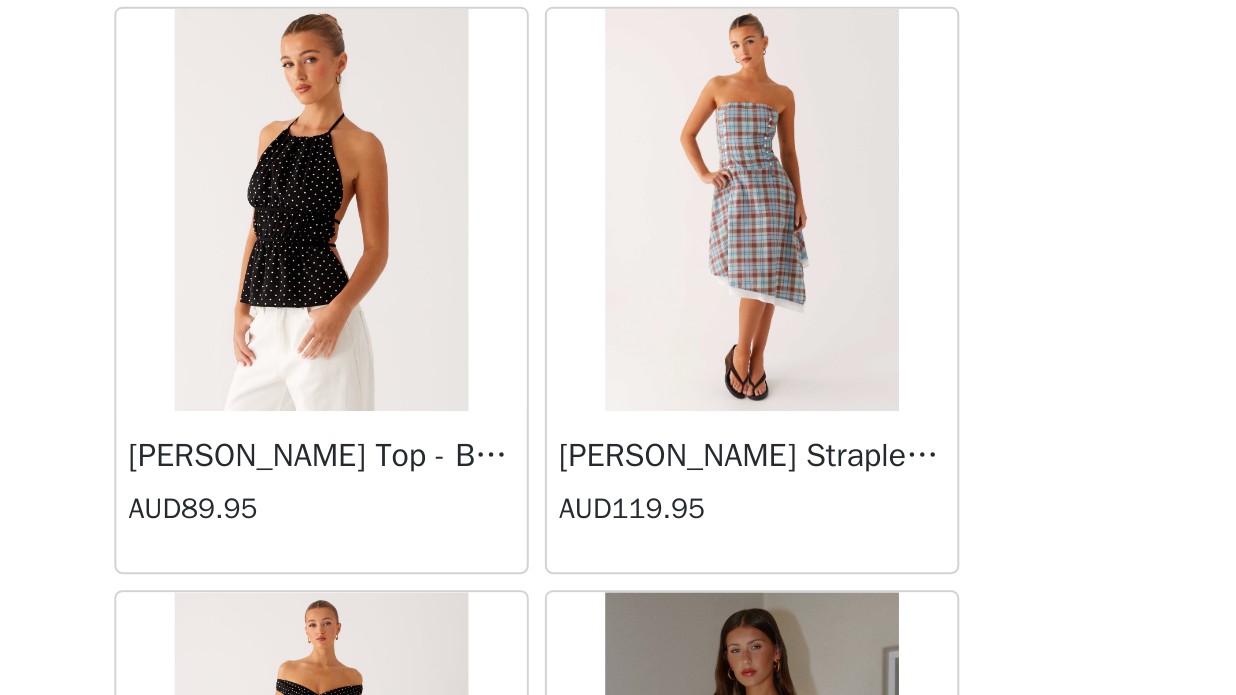 click on "Dashboard Networks
STEP 1 OF 4
Select your styles!
You will receive 6 products.       0/6 Selected           Add Product       Back       [PERSON_NAME] Strapless Mini Dress - Yellow   AUD45.00       [PERSON_NAME] Maxi Dress - Orange Blue Floral   AUD109.95       Avenue Mini Dress - Plum   AUD109.95       Aullie Maxi Dress - Yellow   AUD109.95       Aullie Maxi Dress - Ivory   AUD109.95       Aullie Mini Dress - Black   AUD99.95       Avalia Backless Scarf Mini Dress - White Polka Dot   AUD89.95       Aullie Maxi Dress - Blue   AUD109.95       [PERSON_NAME] Maxi Dress - Bloom Wave Print   AUD119.95       Athens One Shoulder Top - Floral   AUD79.95       Aullie Mini Dress - Blue   AUD50.00       Aullie Maxi Dress - Black   AUD109.95       [PERSON_NAME] Strapless Mini Dress - Cobalt   AUD30.00       Atlantic Midi Dress - Yellow   AUD70.00       Aullie Maxi Dress - Pink   AUD109.95       Azura Halter Top - Yellow   AUD69.95" at bounding box center (618, 347) 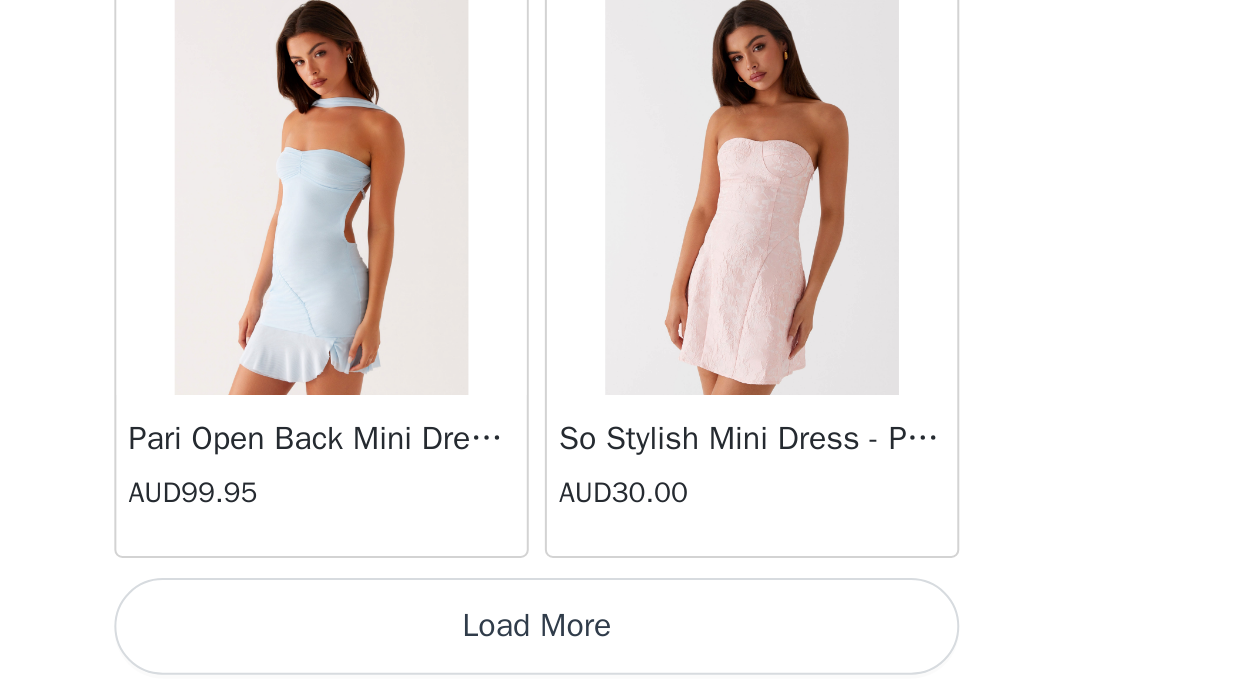 click on "Load More" at bounding box center [618, 661] 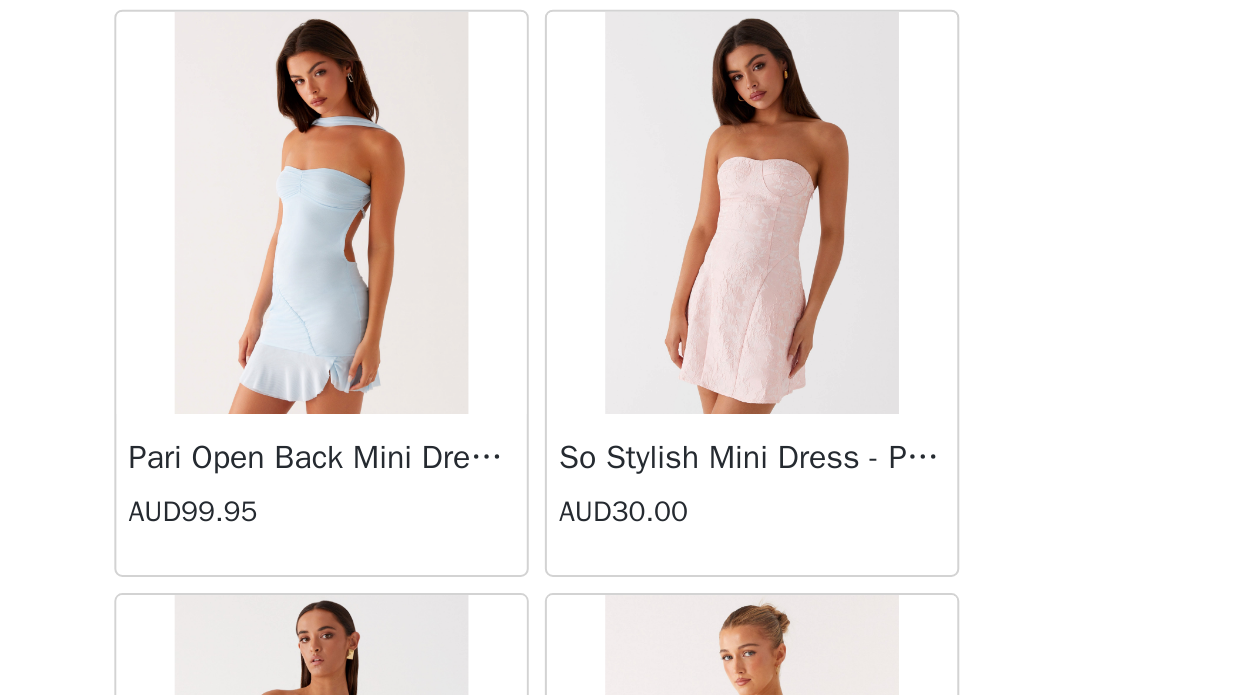 scroll, scrollTop: 48765, scrollLeft: 0, axis: vertical 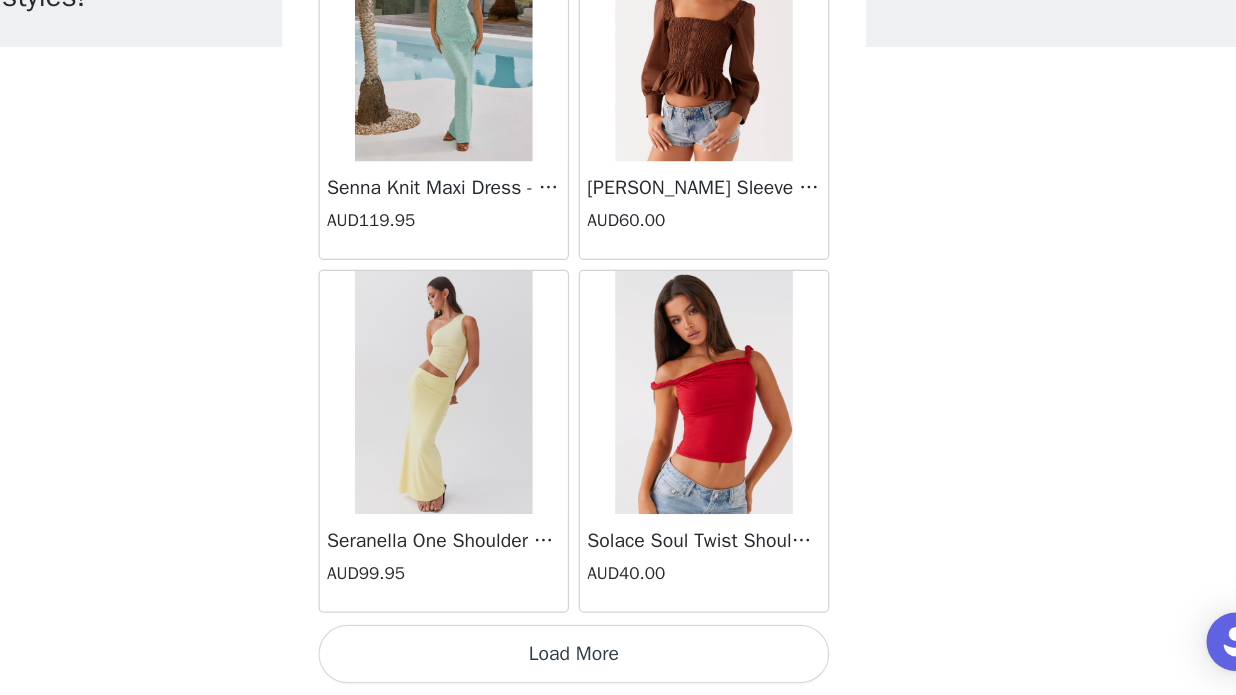 click on "Load More" at bounding box center [618, 661] 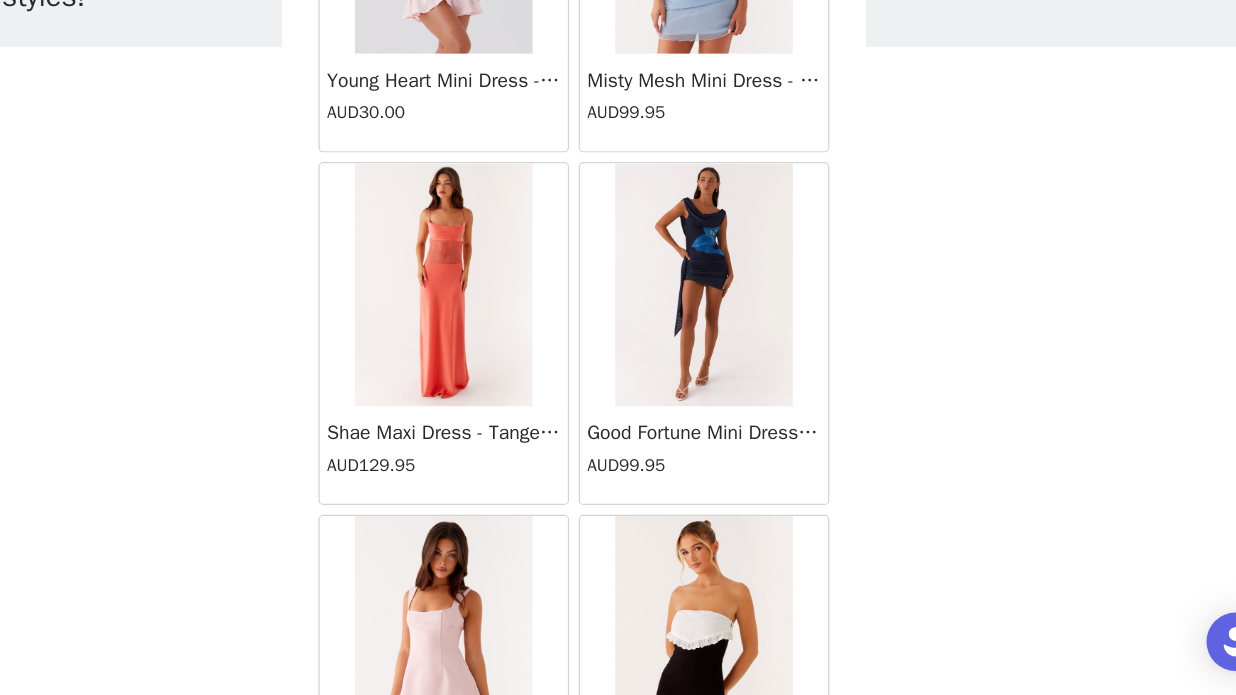 scroll, scrollTop: 52337, scrollLeft: 0, axis: vertical 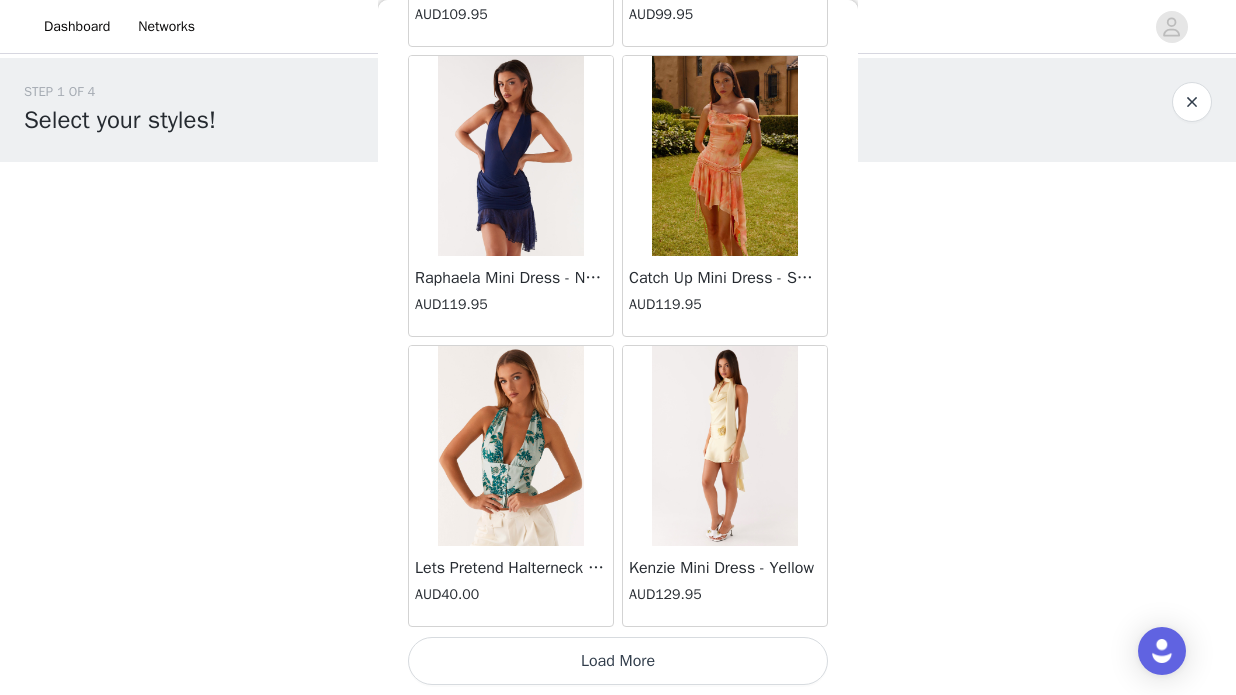 click on "Load More" at bounding box center (618, 661) 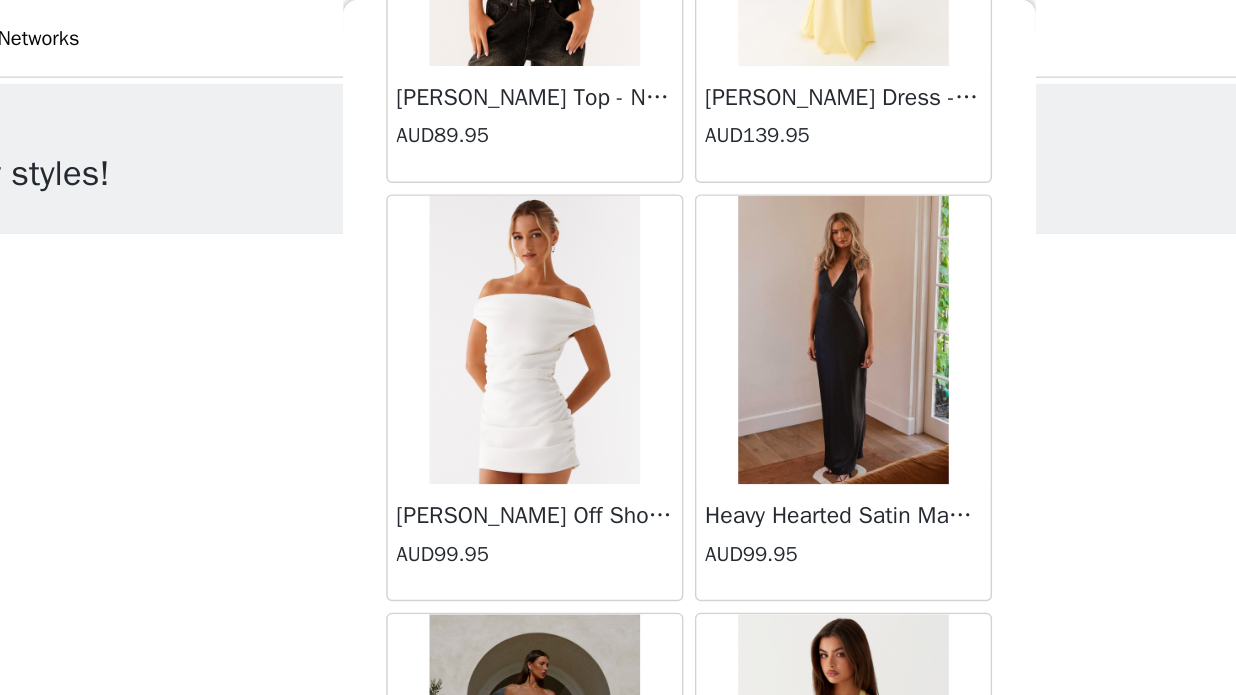 scroll, scrollTop: 57465, scrollLeft: 0, axis: vertical 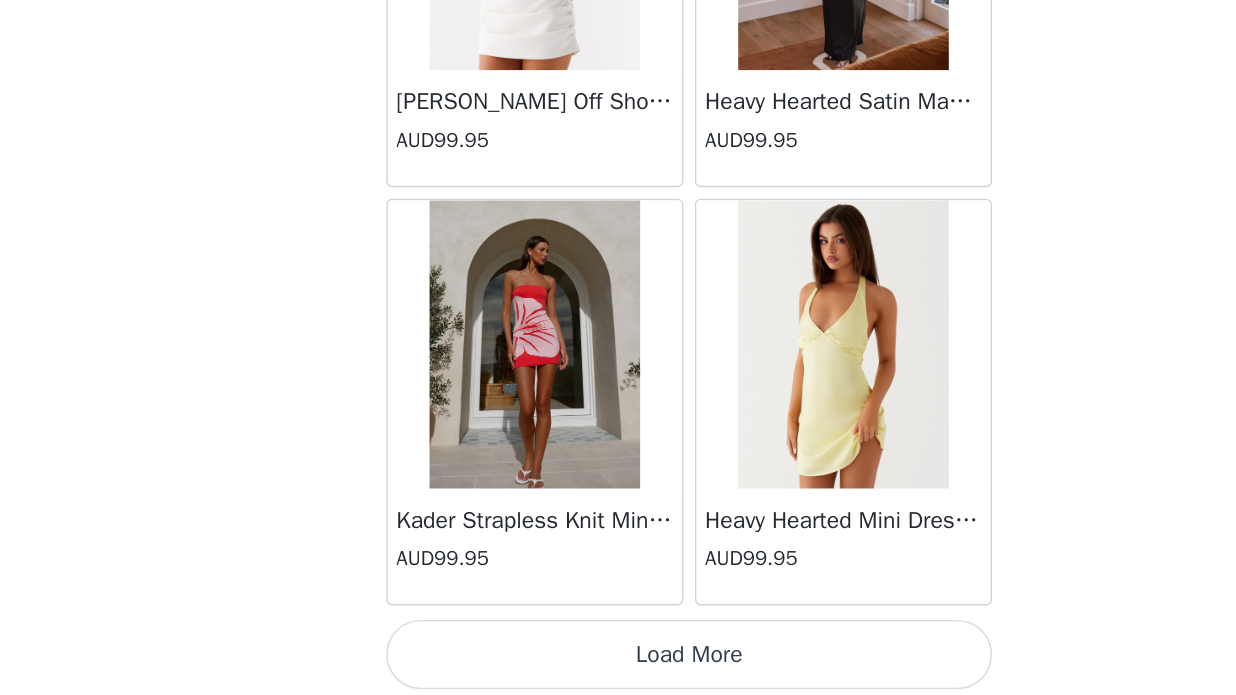 click on "Load More" at bounding box center [618, 661] 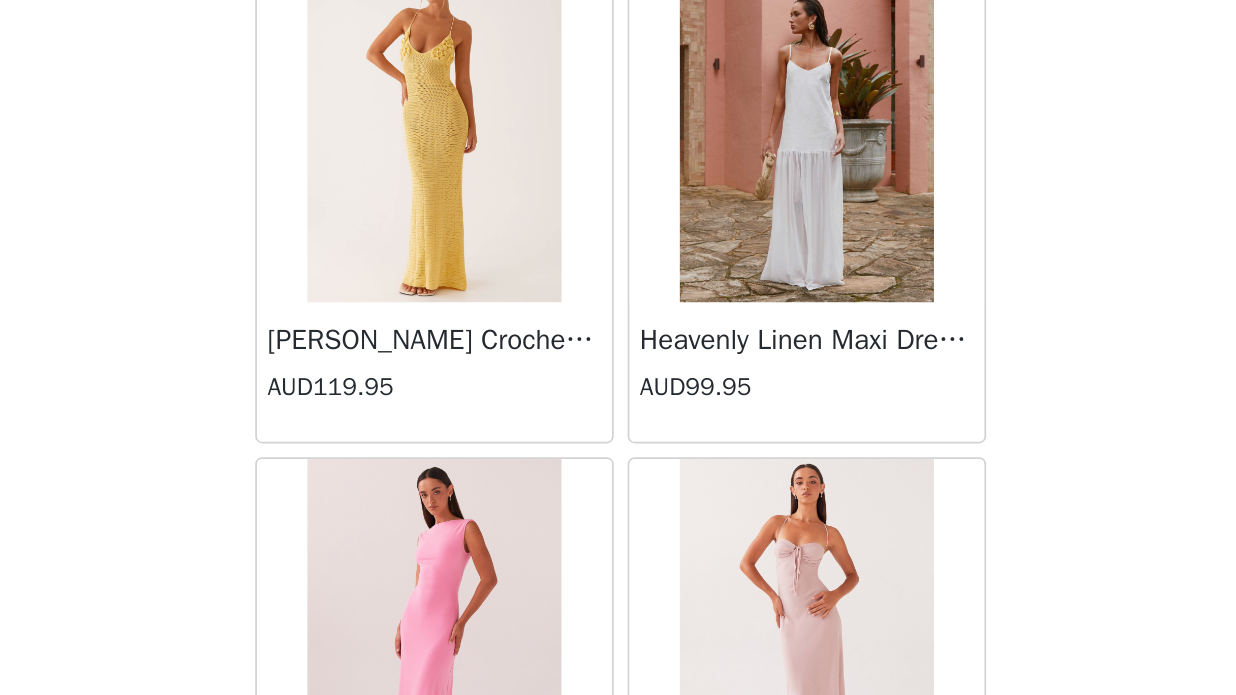 scroll, scrollTop: 60365, scrollLeft: 0, axis: vertical 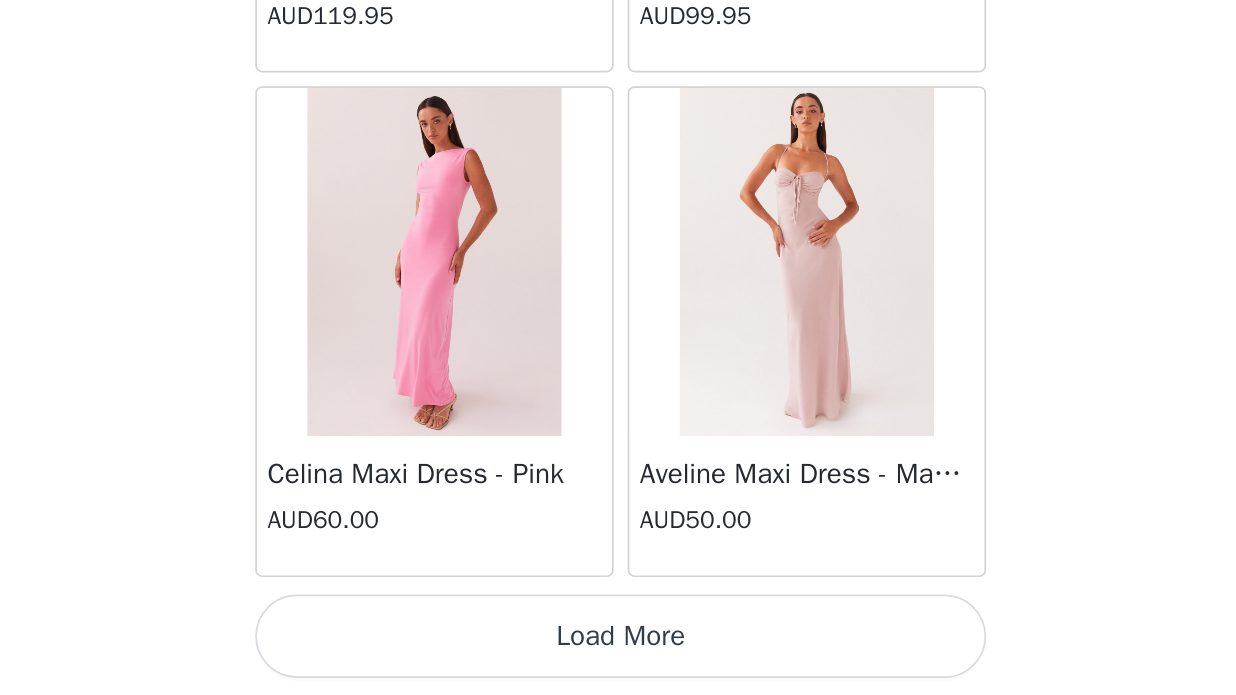 click on "Load More" at bounding box center [618, 661] 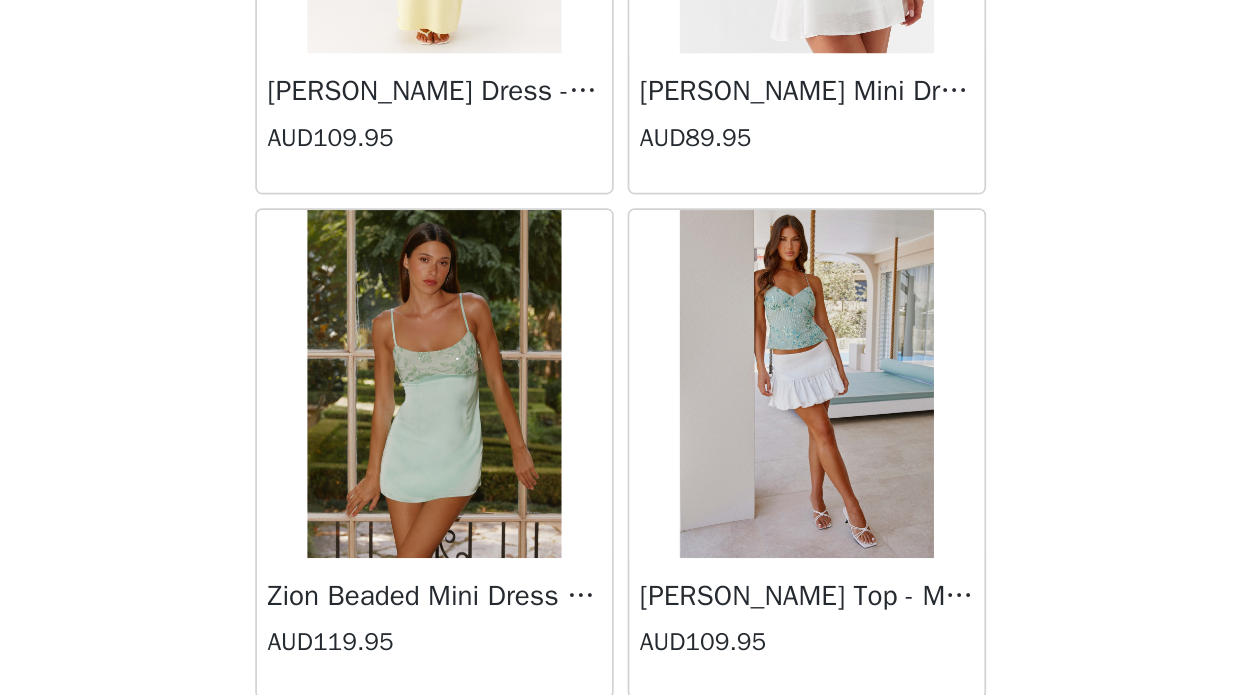 scroll, scrollTop: 63265, scrollLeft: 0, axis: vertical 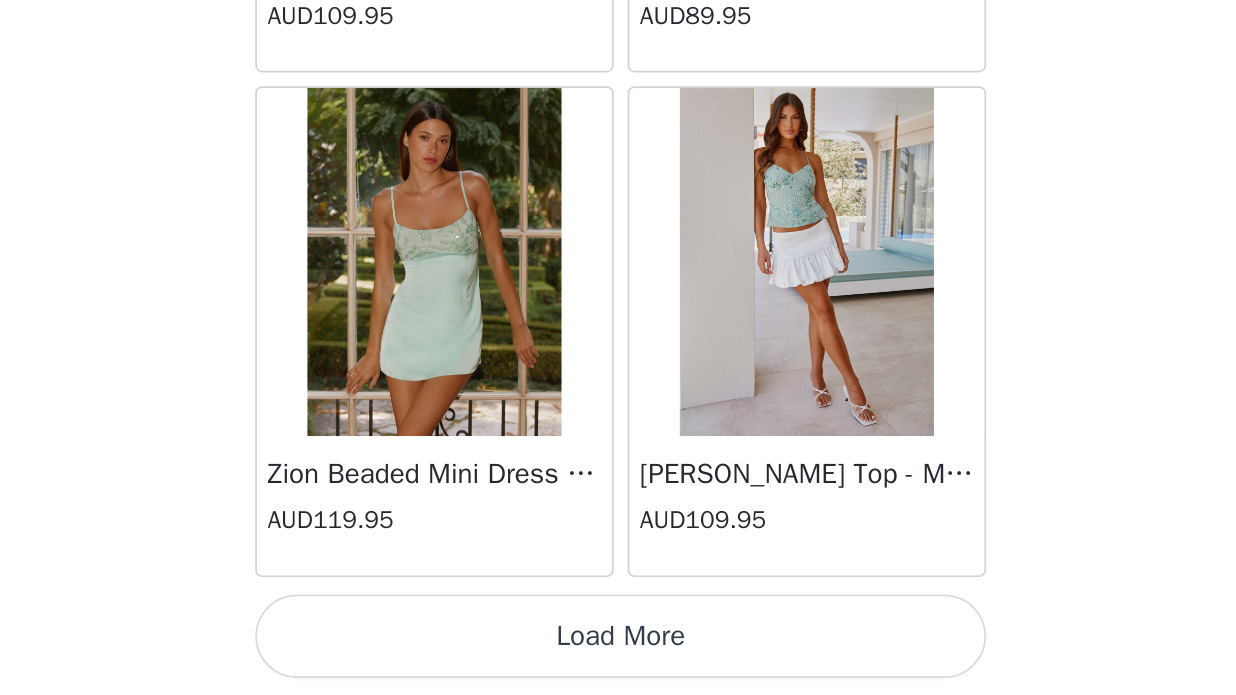 click on "Load More" at bounding box center (618, 661) 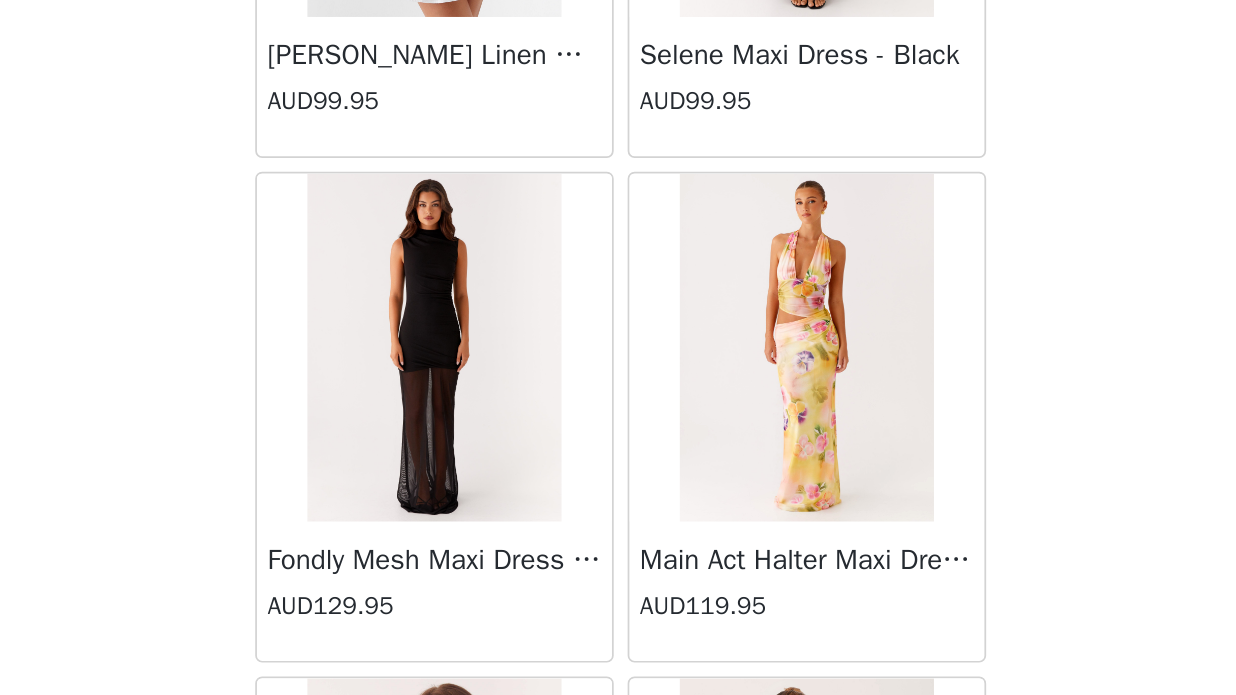 scroll, scrollTop: 64668, scrollLeft: 0, axis: vertical 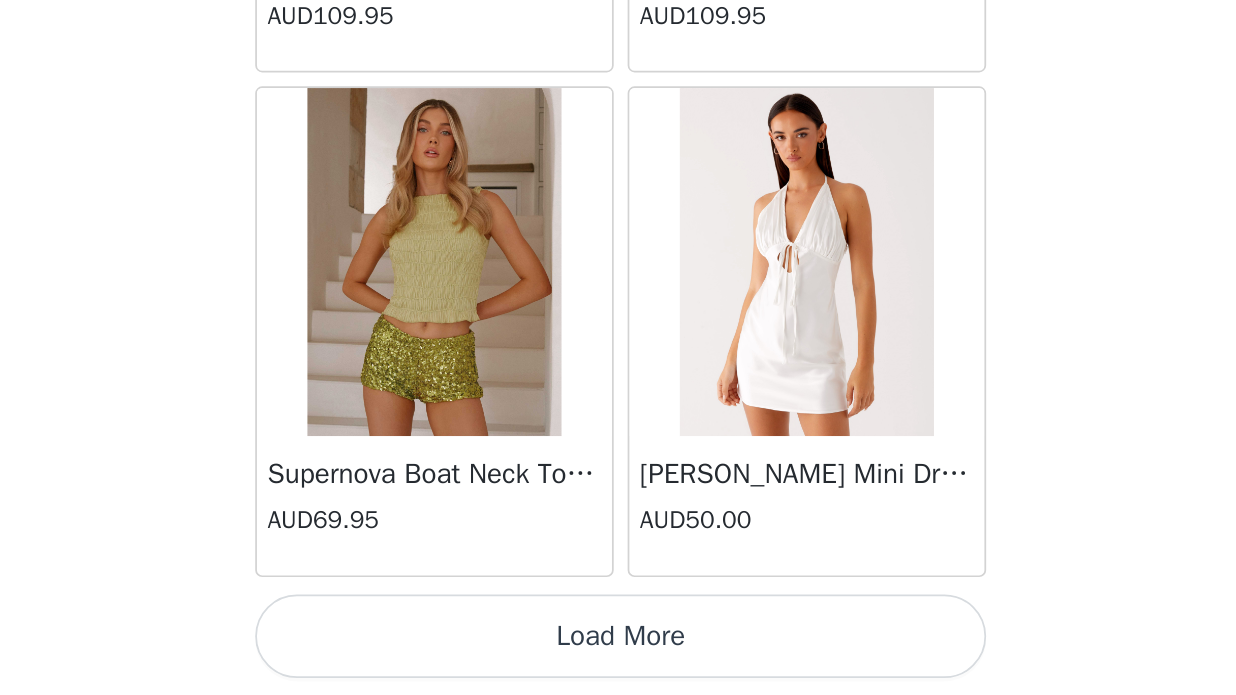 click on "Load More" at bounding box center [618, 661] 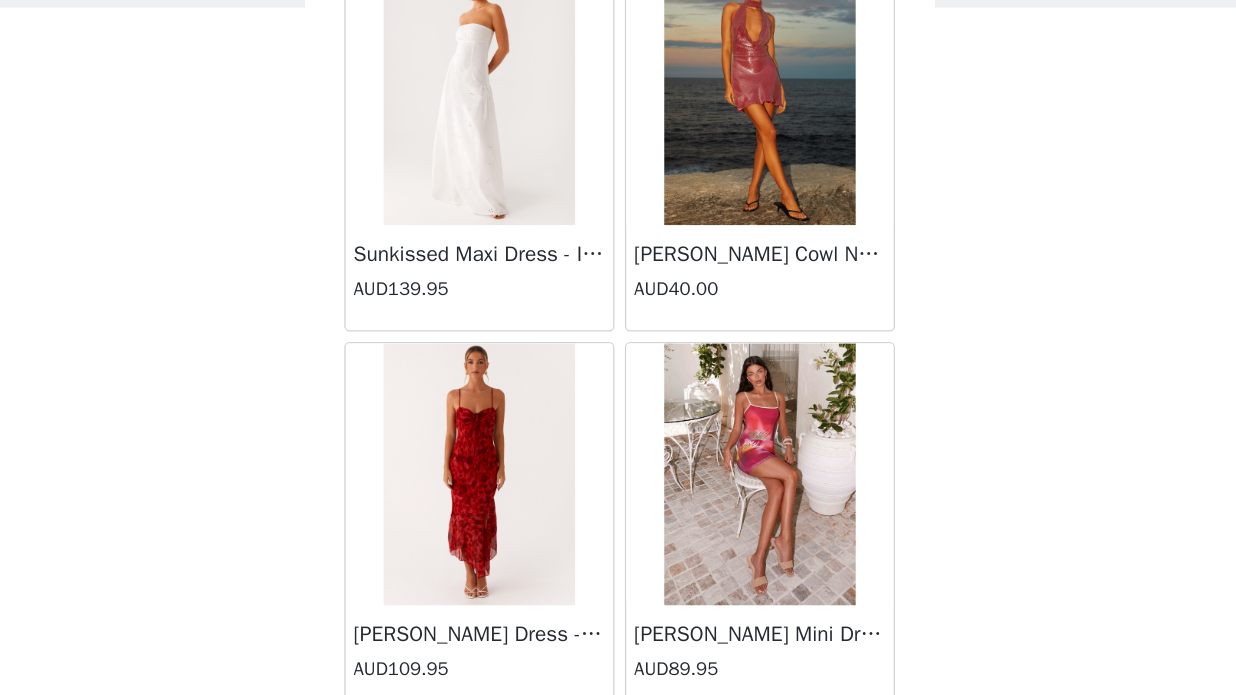 scroll, scrollTop: 69065, scrollLeft: 0, axis: vertical 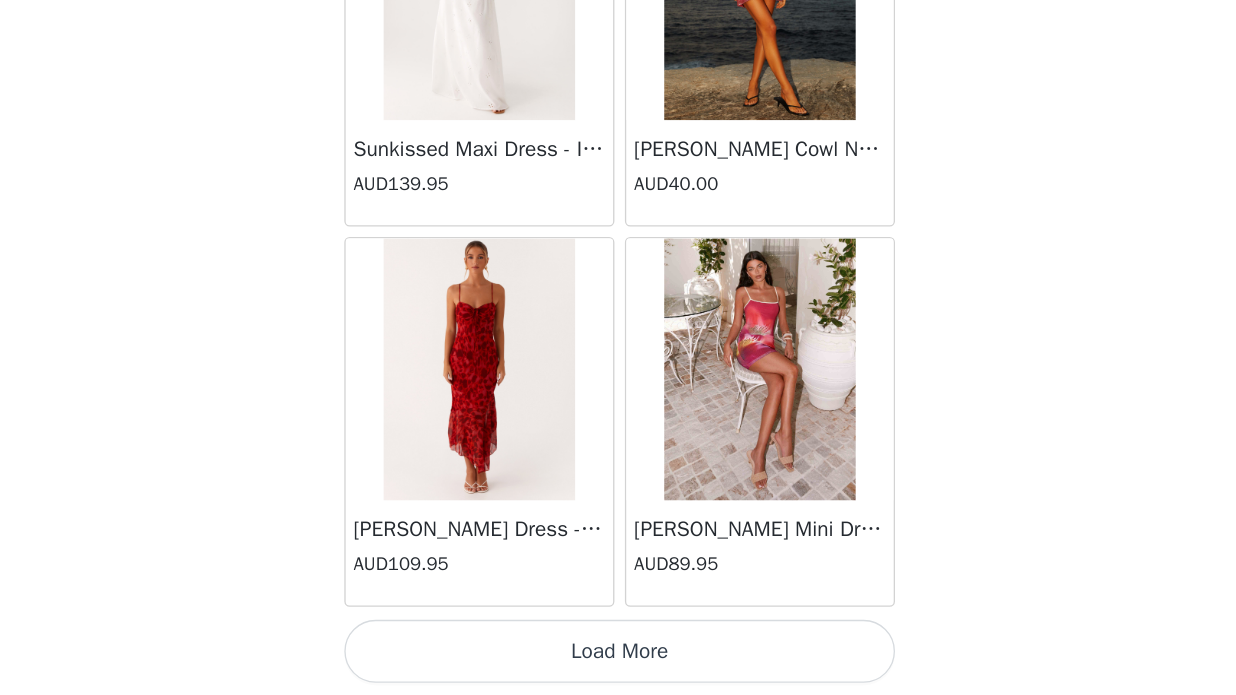 click on "Load More" at bounding box center (618, 661) 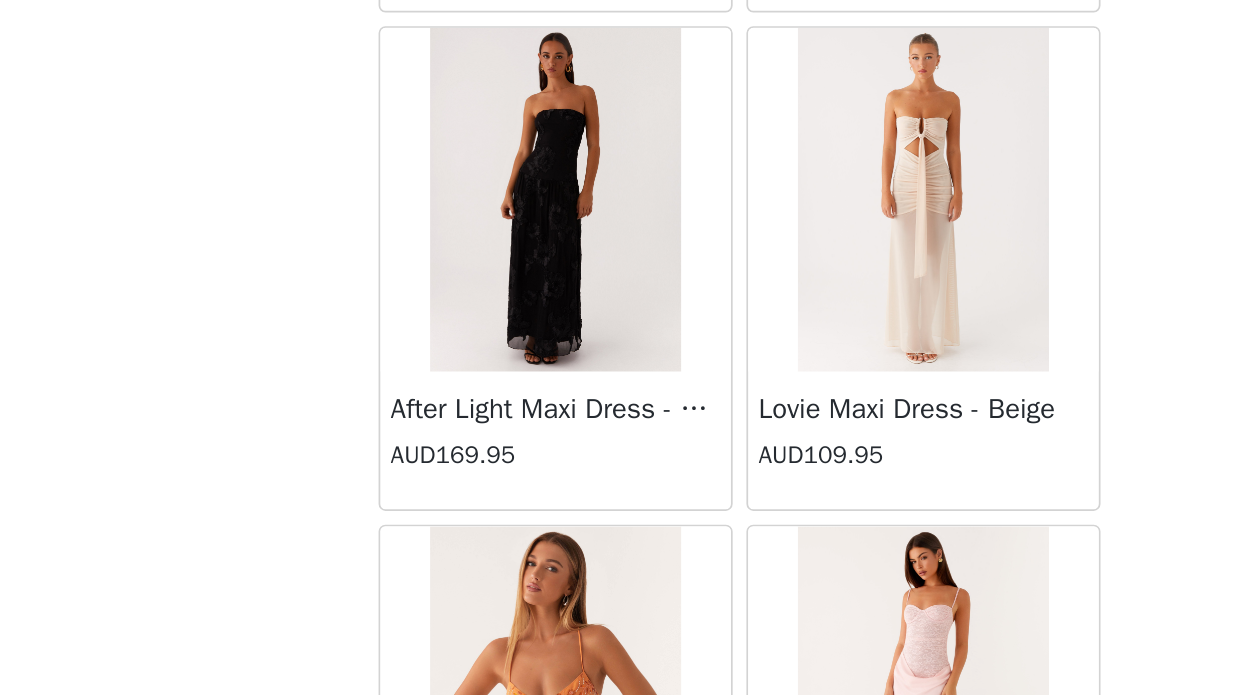 scroll, scrollTop: 70825, scrollLeft: 0, axis: vertical 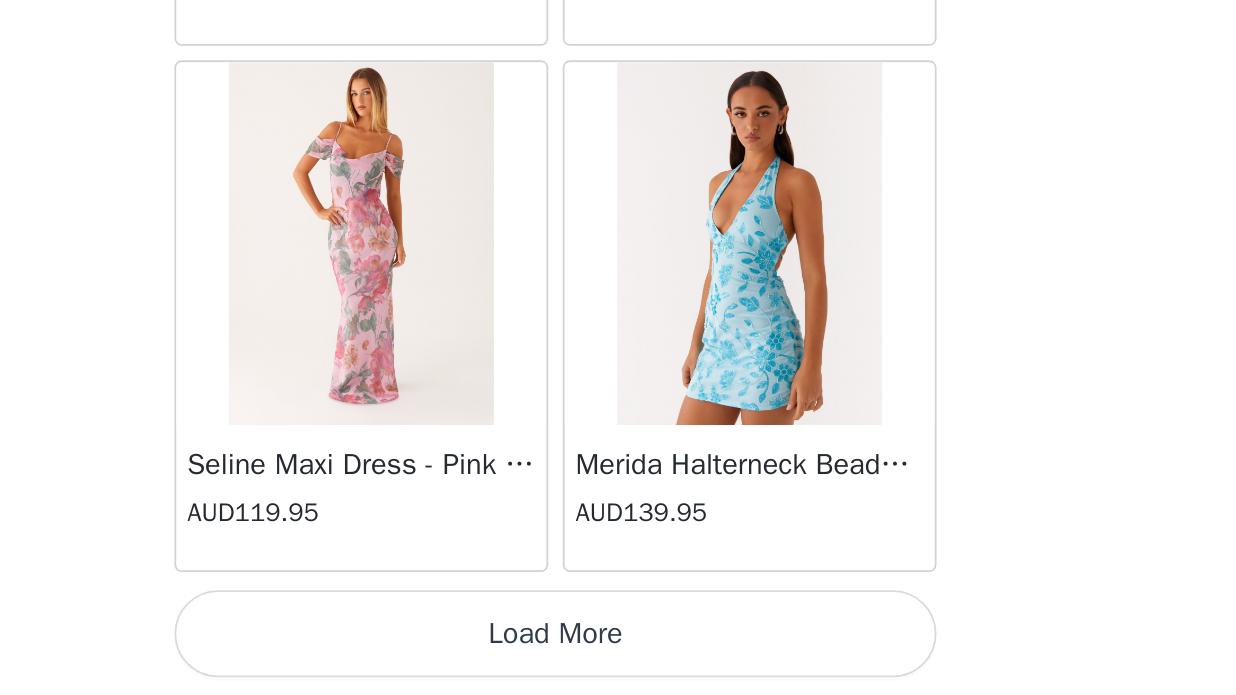 click on "Load More" at bounding box center (618, 661) 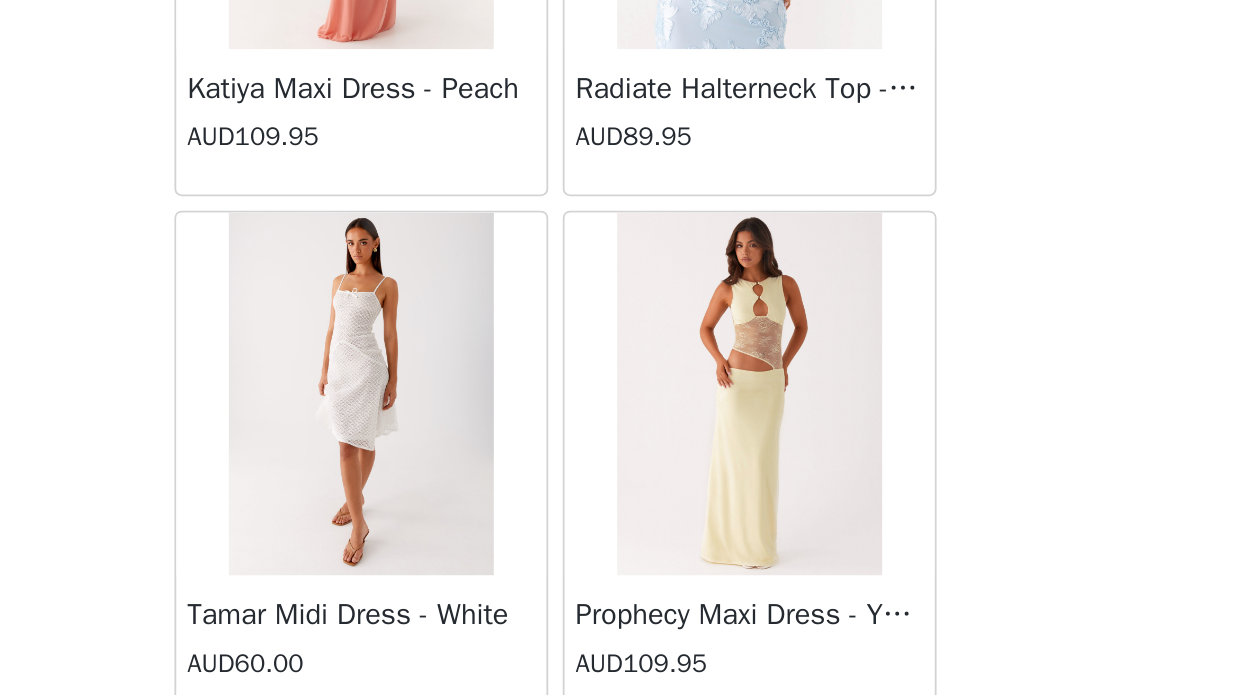 scroll, scrollTop: 73681, scrollLeft: 0, axis: vertical 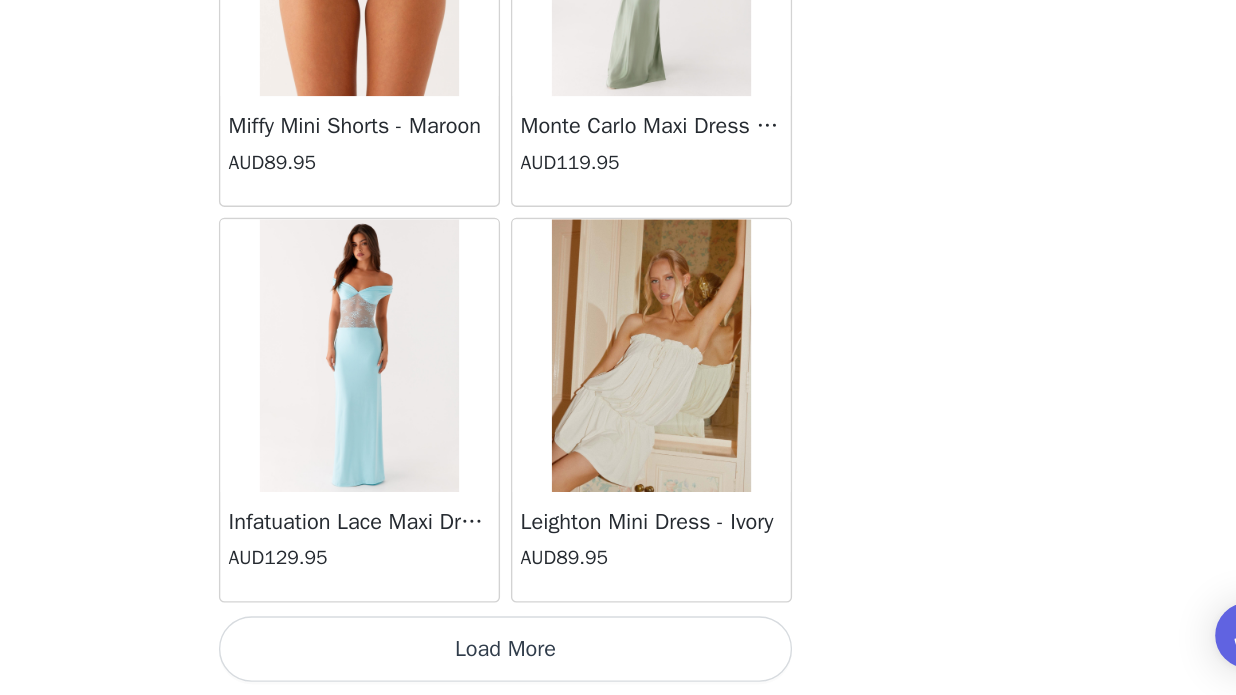 click on "Load More" at bounding box center [618, 661] 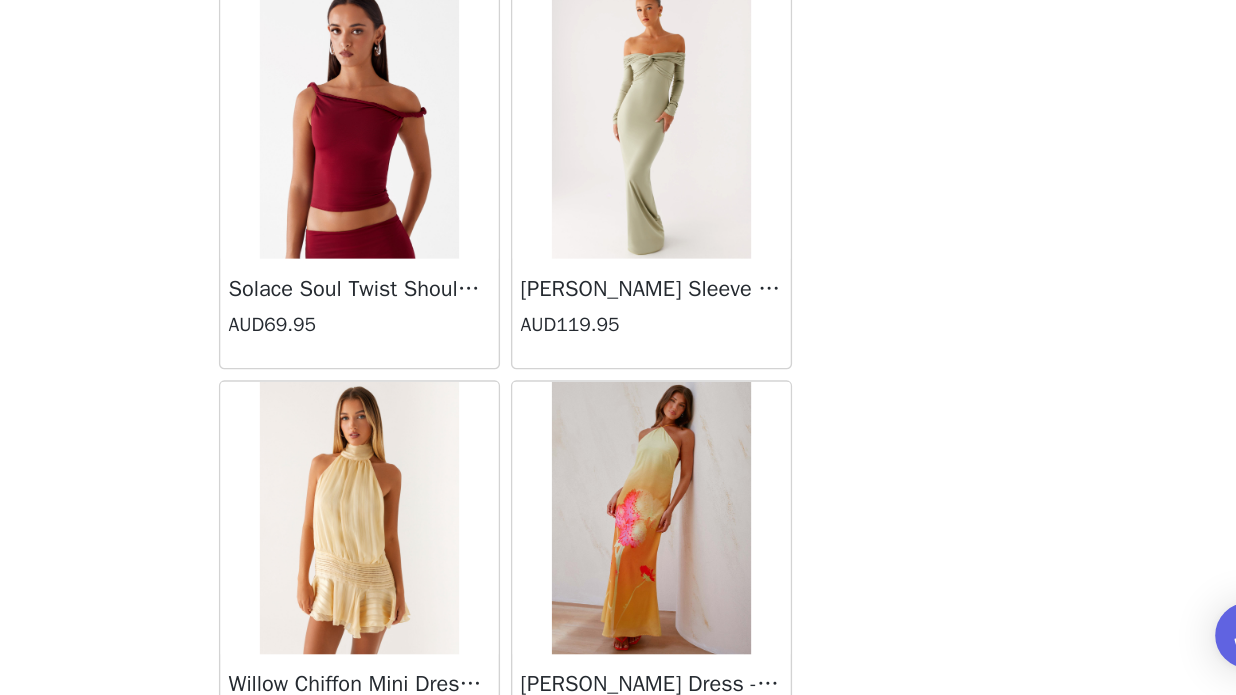 scroll, scrollTop: 75573, scrollLeft: 0, axis: vertical 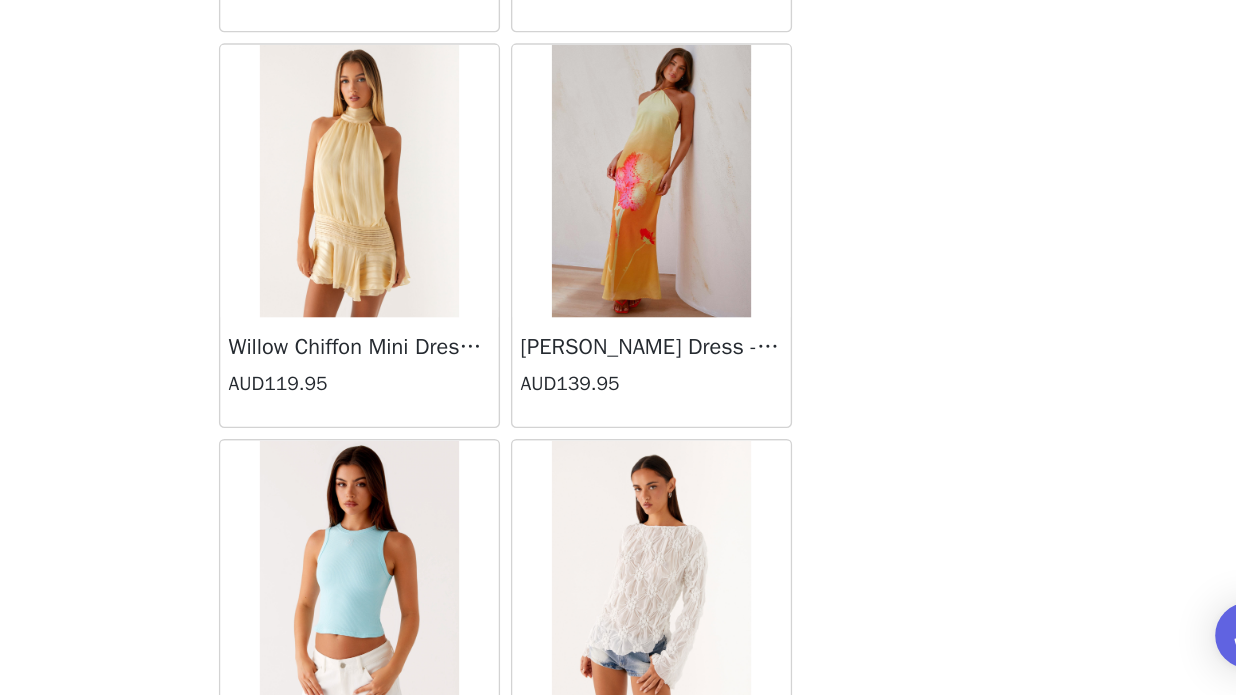 click on "Back       [PERSON_NAME] Strapless Mini Dress - Yellow   AUD45.00       [PERSON_NAME] Maxi Dress - Orange Blue Floral   AUD109.95       Avenue Mini Dress - Plum   AUD109.95       Aullie Maxi Dress - Yellow   AUD109.95       Aullie Maxi Dress - Ivory   AUD109.95       Aullie Mini Dress - Black   AUD99.95       Avalia Backless Scarf Mini Dress - White Polka Dot   AUD89.95       Aullie Maxi Dress - Blue   AUD109.95       [PERSON_NAME] Maxi Dress - Bloom Wave Print   AUD119.95       Athens One Shoulder Top - Floral   AUD79.95       Aullie Mini Dress - Blue   AUD50.00       Aullie Maxi Dress - Black   AUD109.95       [PERSON_NAME] Strapless Mini Dress - Cobalt   AUD30.00       Atlantic Midi Dress - Yellow   AUD70.00       Aullie Maxi Dress - Pink   AUD109.95       Azura Halter Top - Yellow   AUD69.95       Beki Beaded Mesh Maxi Dress - Deep Red   AUD159.95       Bad News Mesh Maxi Dress - Turquoise Floral   AUD99.95       Bad News Mesh Maxi Dress - Yellow Floral   AUD99.95       Be Mine Satin Maxi Dress - Canary   AUD109.95" at bounding box center (618, 347) 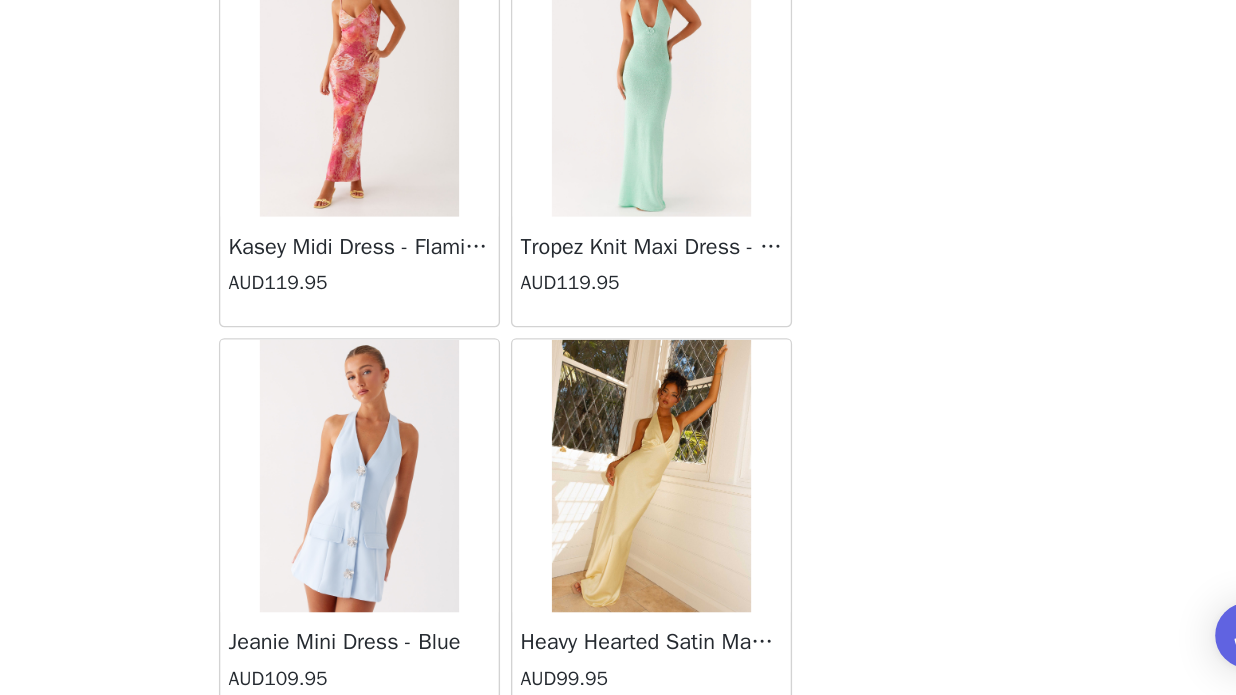 scroll, scrollTop: 77765, scrollLeft: 0, axis: vertical 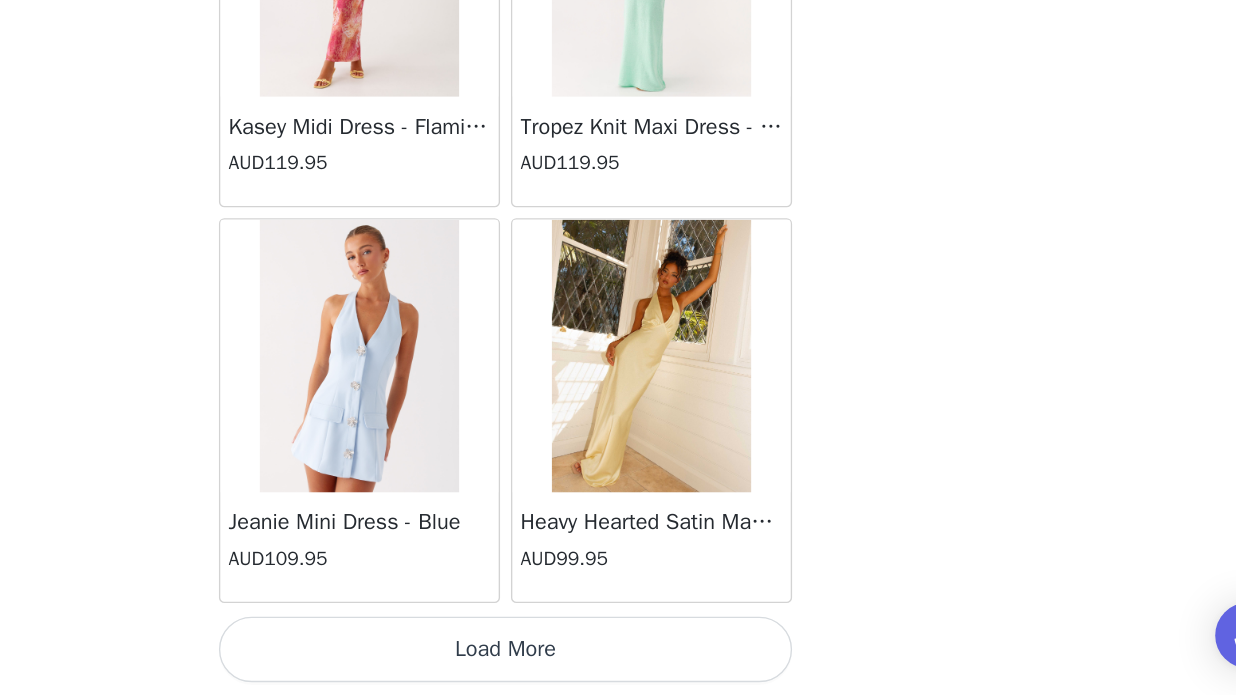click on "Load More" at bounding box center (618, 661) 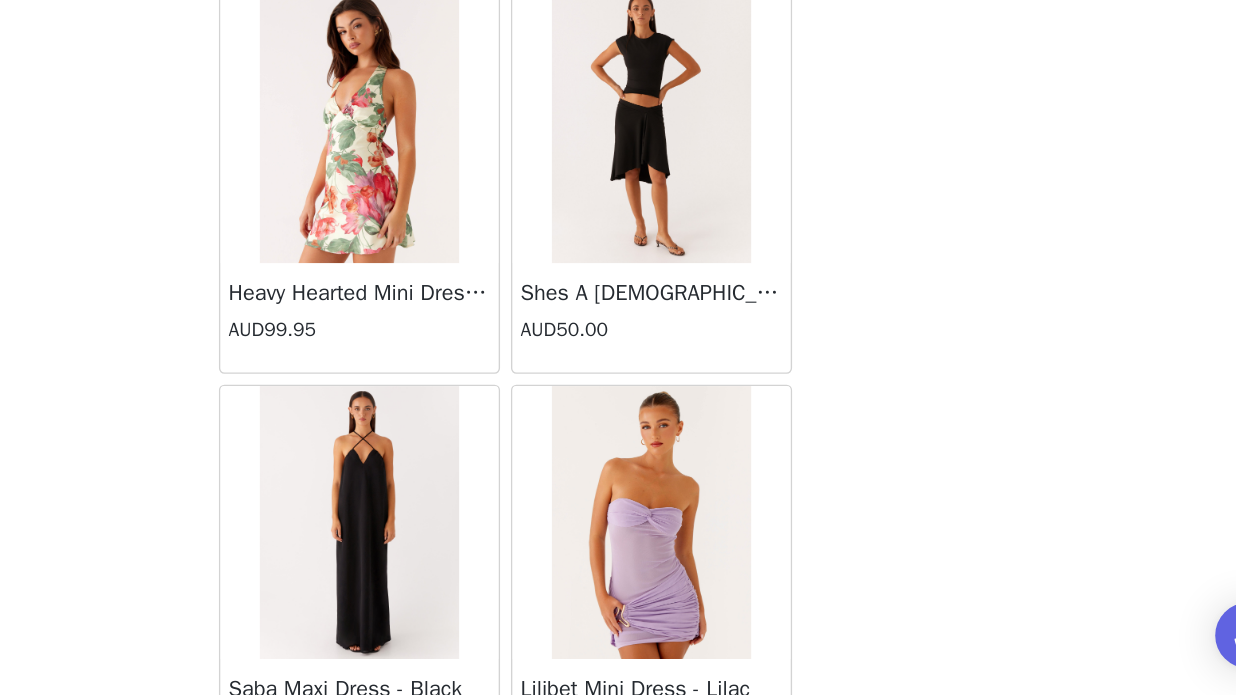 scroll, scrollTop: 78212, scrollLeft: 0, axis: vertical 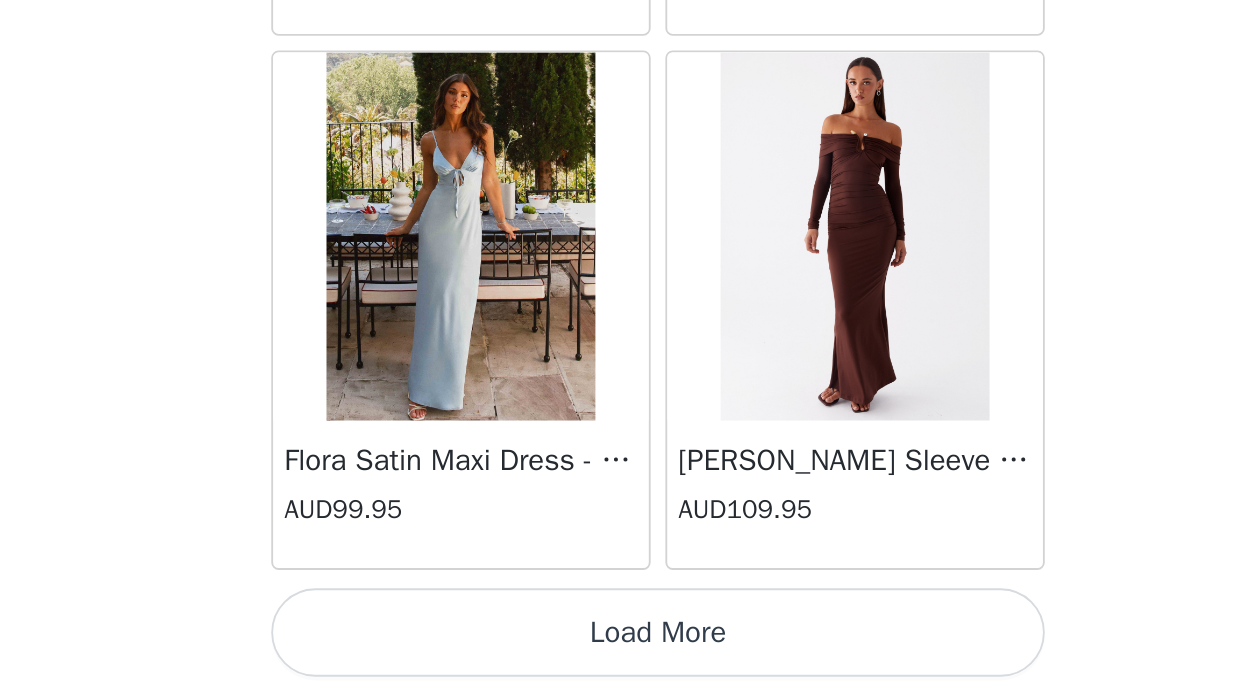 click on "Load More" at bounding box center (618, 661) 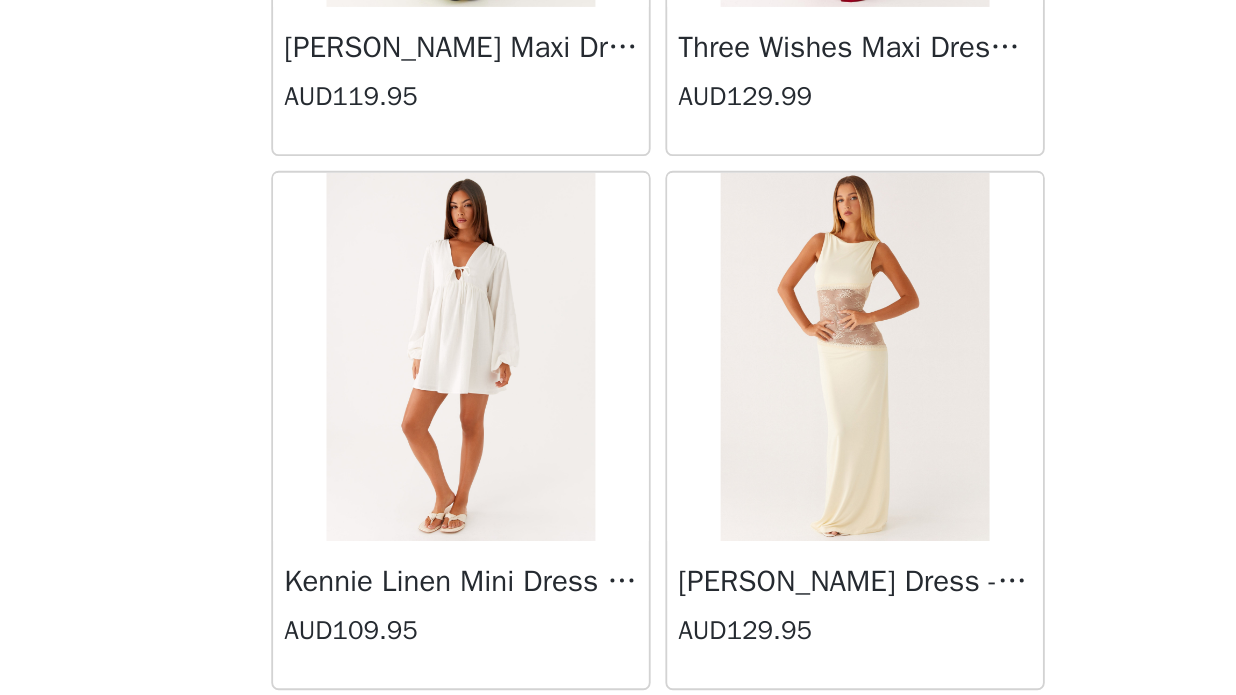 scroll, scrollTop: 81490, scrollLeft: 0, axis: vertical 